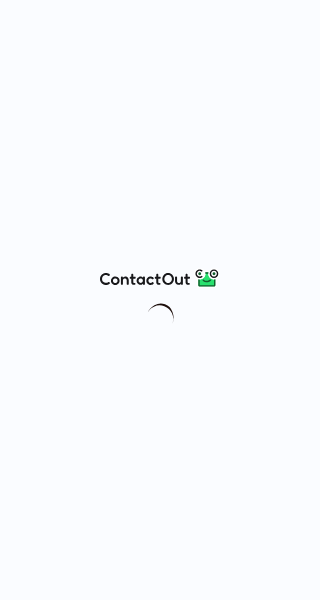 scroll, scrollTop: 0, scrollLeft: 0, axis: both 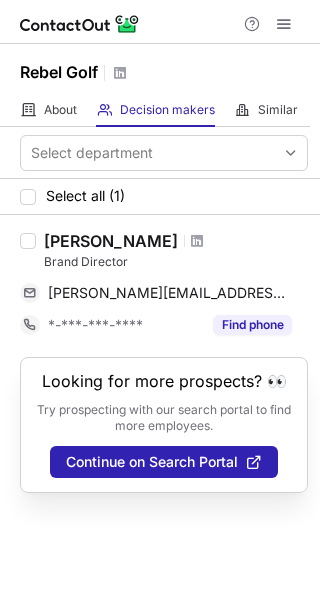 click on "[PERSON_NAME]" at bounding box center (111, 241) 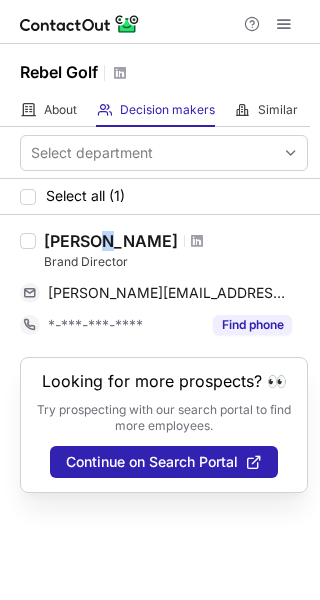 click on "[PERSON_NAME]" at bounding box center [111, 241] 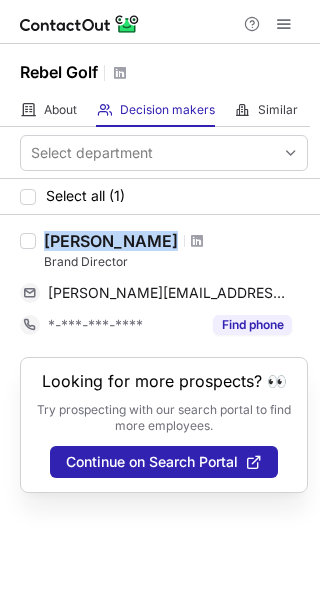click on "Alicia Cyrnek" at bounding box center (111, 241) 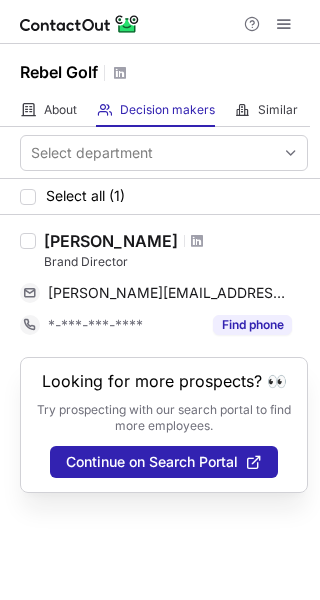 click on "Brand Director" at bounding box center [176, 262] 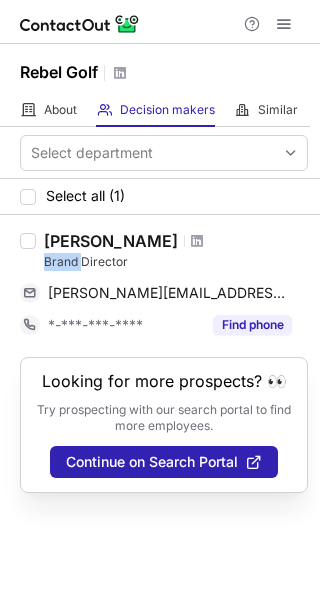 click on "Brand Director" at bounding box center [176, 262] 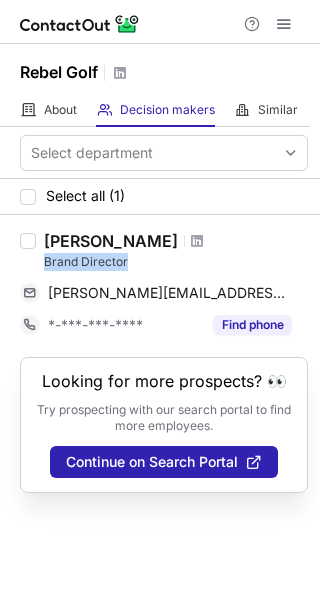 click on "Brand Director" at bounding box center (176, 262) 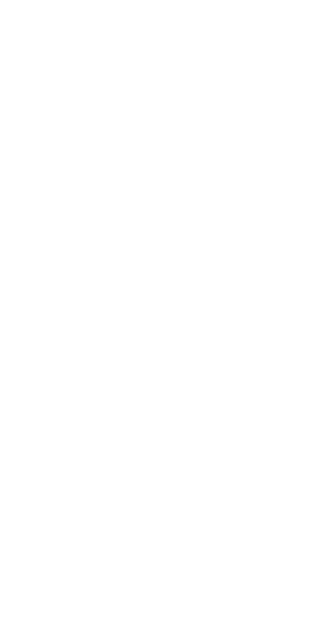 scroll, scrollTop: 0, scrollLeft: 0, axis: both 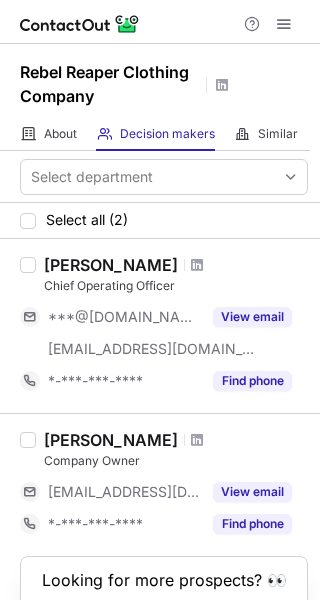 click on "Lindsey Myers-cates" at bounding box center [111, 265] 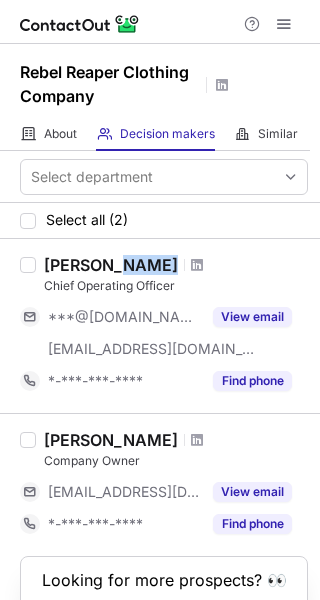 click on "Lindsey Myers-cates" at bounding box center (111, 265) 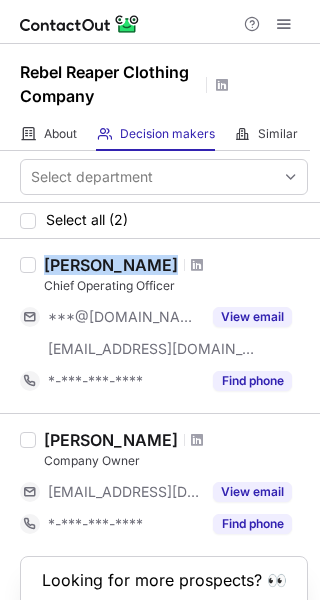 click on "Lindsey Myers-cates" at bounding box center [111, 265] 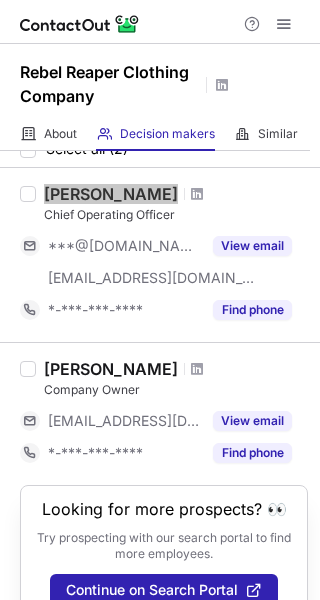 scroll, scrollTop: 107, scrollLeft: 0, axis: vertical 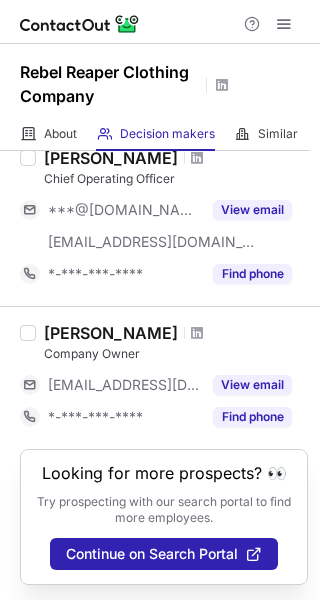 click on "Matthew C" at bounding box center [111, 333] 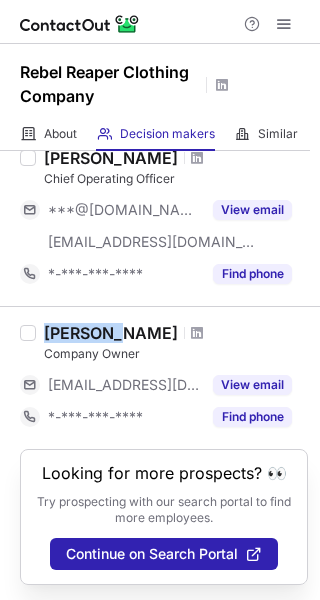 click on "Matthew C" at bounding box center [111, 333] 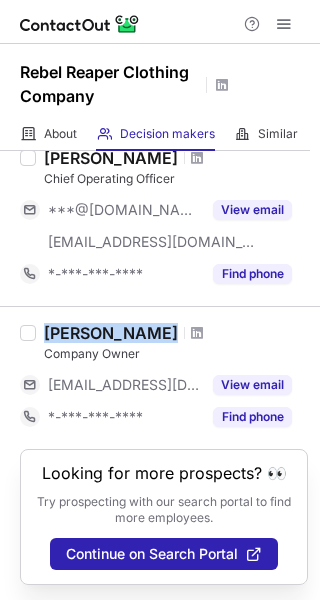click on "Matthew C" at bounding box center (111, 333) 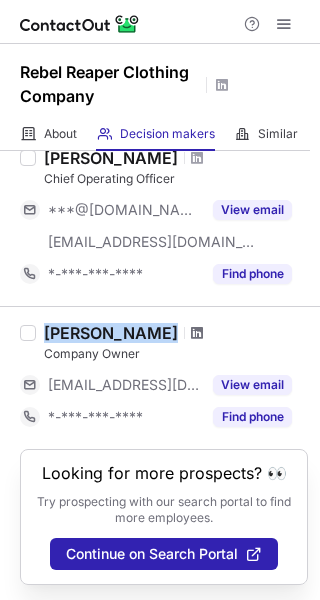 click at bounding box center (197, 333) 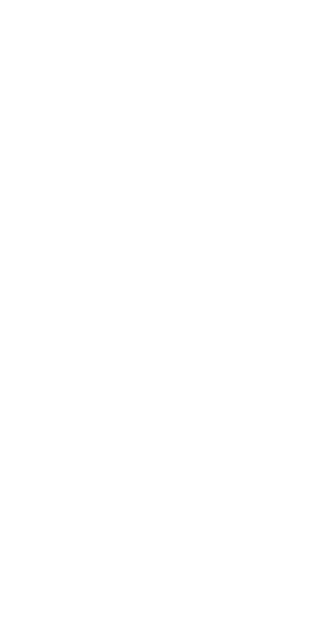 scroll, scrollTop: 0, scrollLeft: 0, axis: both 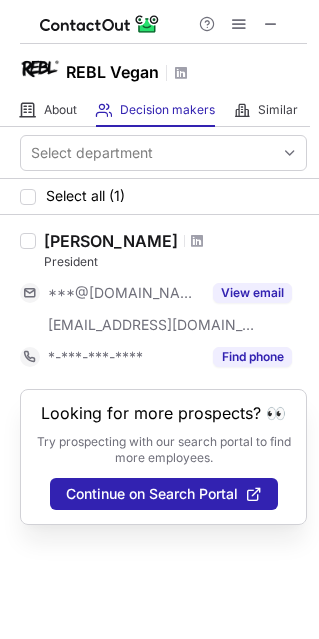 click on "[PERSON_NAME]" at bounding box center (111, 241) 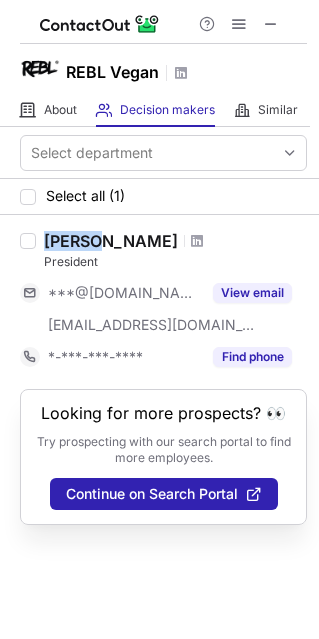 click on "[PERSON_NAME]" at bounding box center (111, 241) 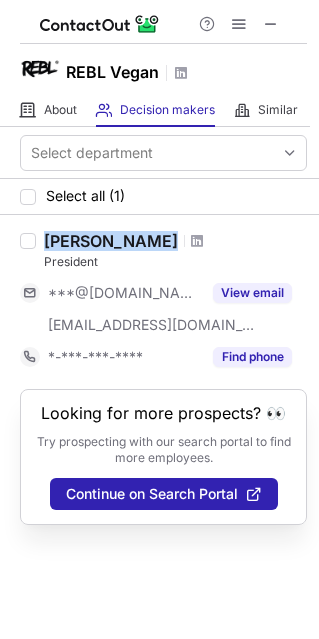 click on "[PERSON_NAME]" at bounding box center [111, 241] 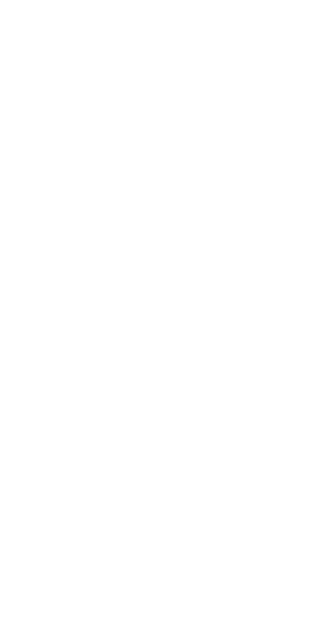 scroll, scrollTop: 0, scrollLeft: 0, axis: both 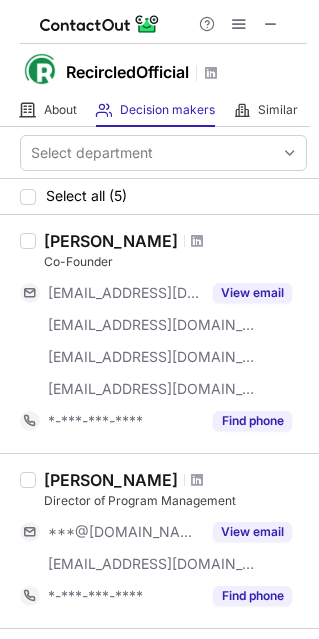 click on "Scott Kuhlman" at bounding box center (111, 241) 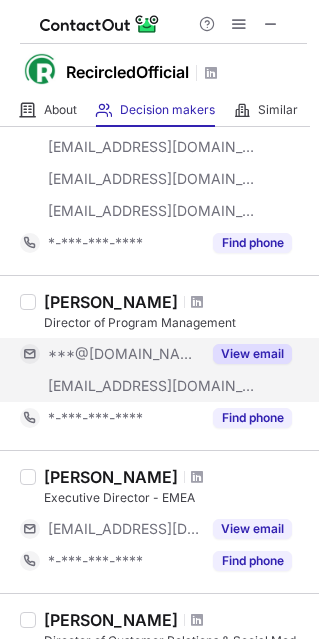 scroll, scrollTop: 200, scrollLeft: 0, axis: vertical 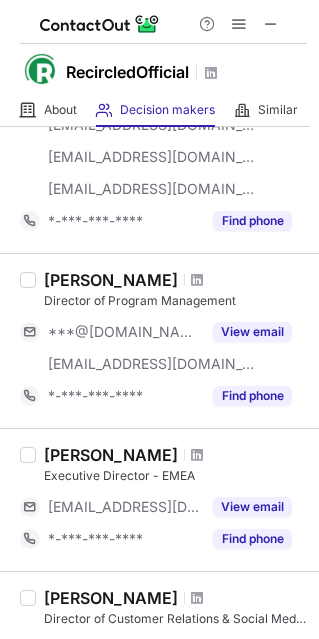 click on "Amir Hiri" at bounding box center [111, 455] 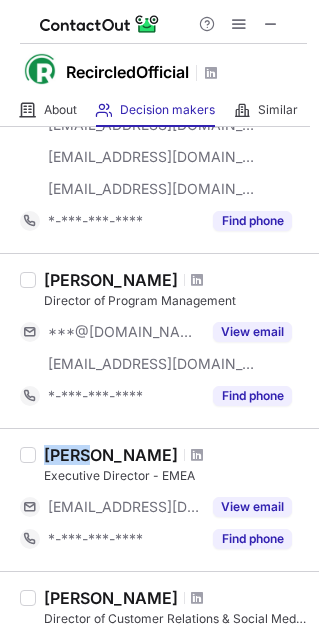 click on "Amir Hiri" at bounding box center [111, 455] 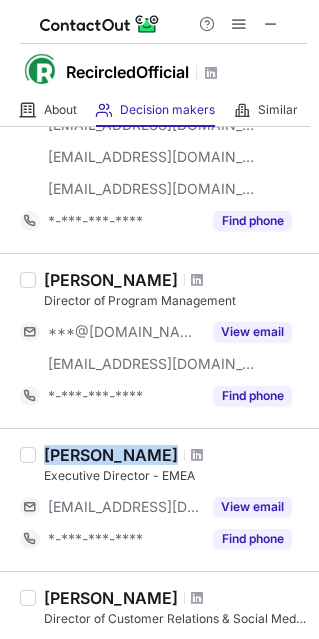 click on "Amir Hiri" at bounding box center [111, 455] 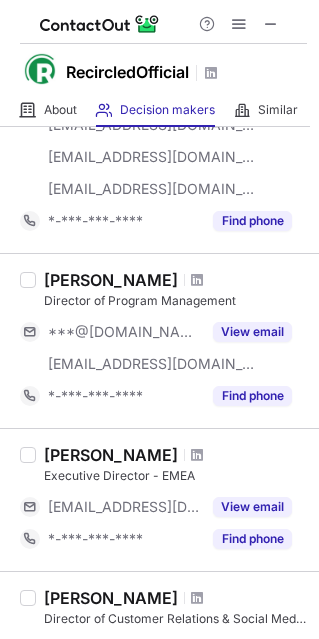 click on "Executive Director - EMEA" at bounding box center (175, 476) 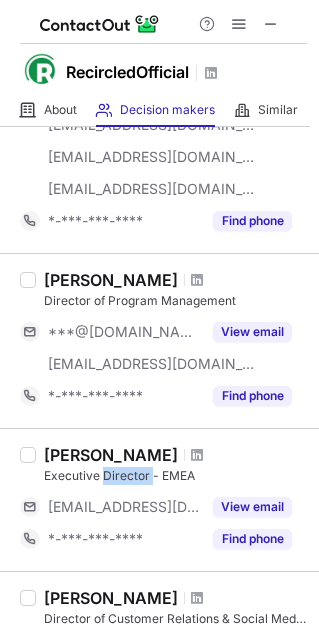 click on "Executive Director - EMEA" at bounding box center (175, 476) 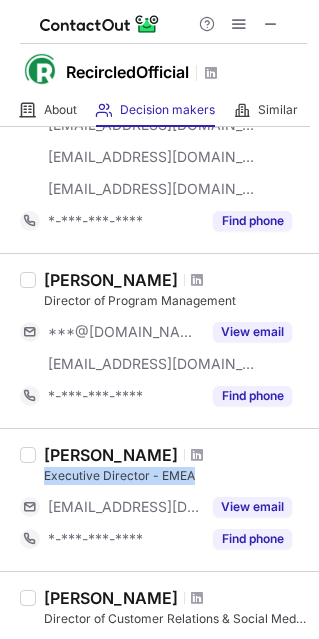 click on "Executive Director - EMEA" at bounding box center (175, 476) 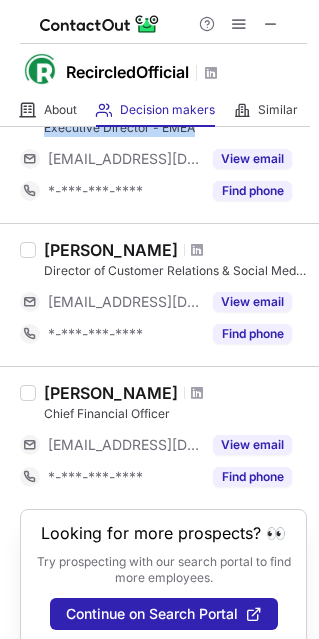 scroll, scrollTop: 568, scrollLeft: 0, axis: vertical 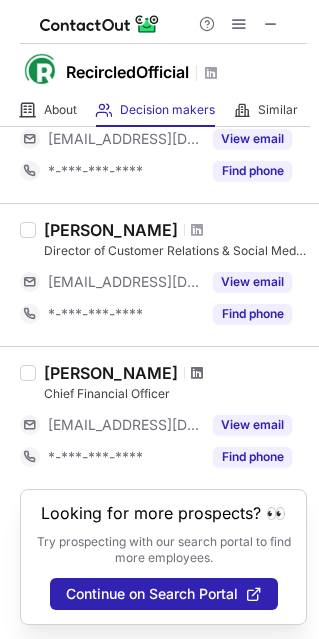 click at bounding box center (197, 373) 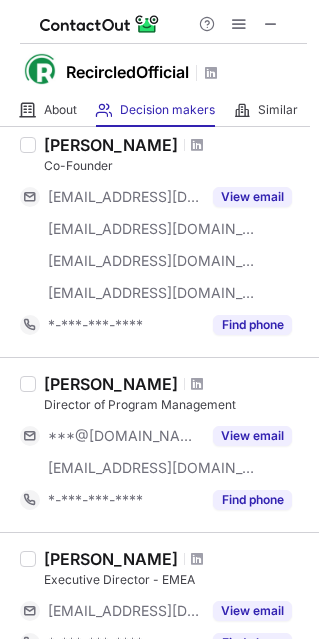 scroll, scrollTop: 0, scrollLeft: 0, axis: both 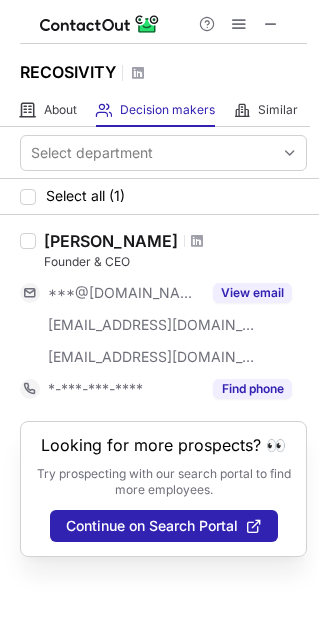 click on "Karsten Ziche" at bounding box center (111, 241) 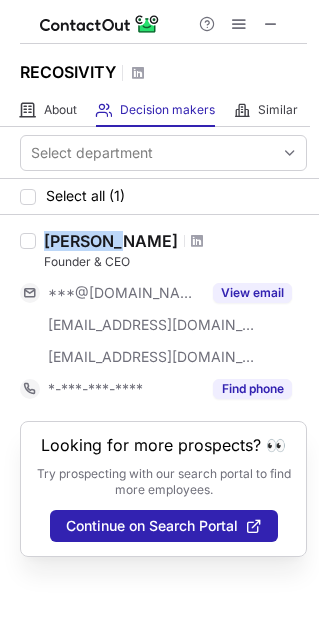 click on "Karsten Ziche" at bounding box center (111, 241) 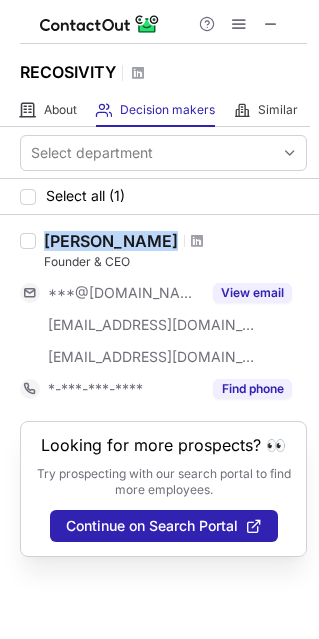 click on "Karsten Ziche" at bounding box center (111, 241) 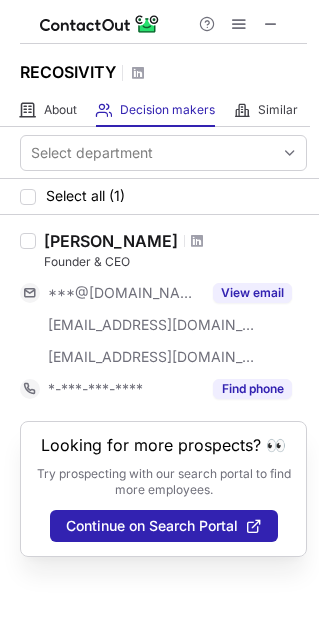 click on "Founder & CEO" at bounding box center (175, 262) 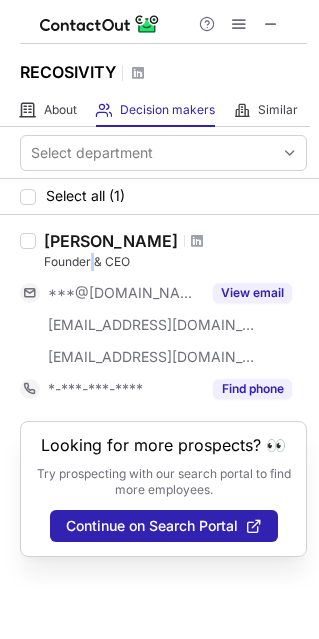 click on "Founder & CEO" at bounding box center (175, 262) 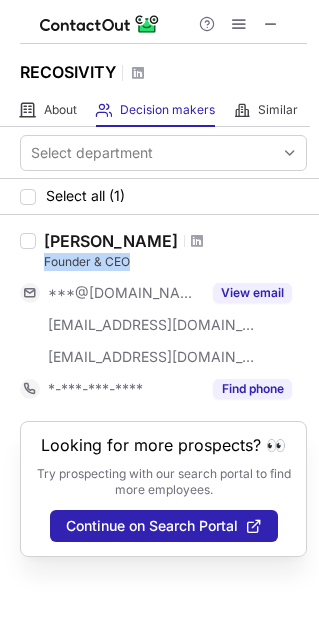 click on "Founder & CEO" at bounding box center [175, 262] 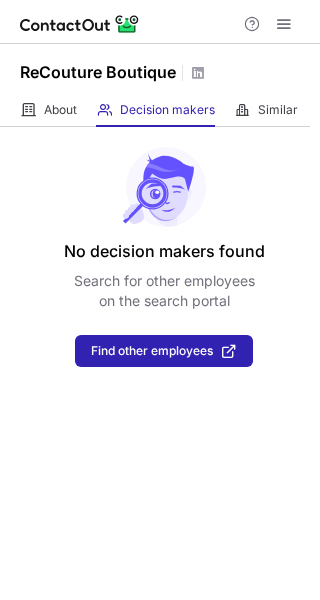 scroll, scrollTop: 0, scrollLeft: 0, axis: both 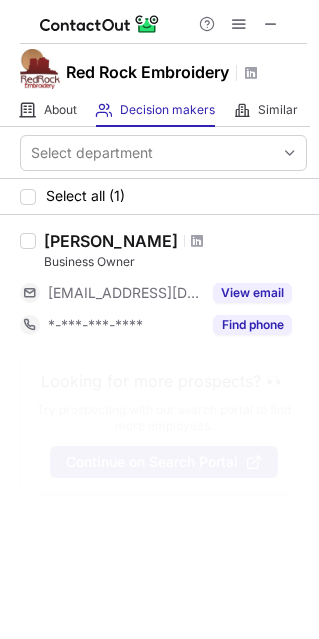click on "Hojat Nabipour" at bounding box center [111, 241] 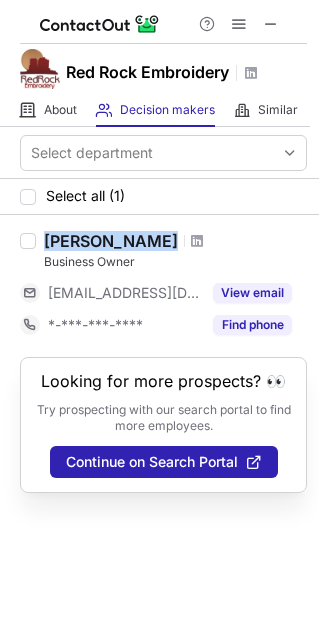 click on "Hojat Nabipour" at bounding box center (111, 241) 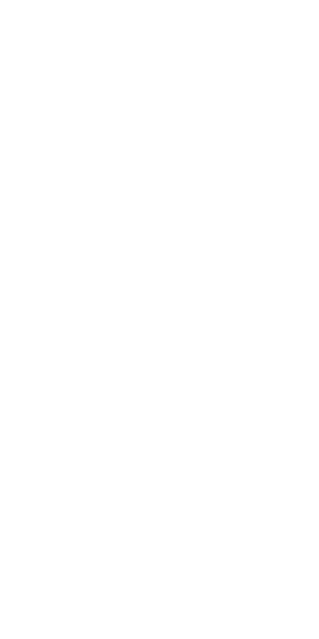 scroll, scrollTop: 0, scrollLeft: 0, axis: both 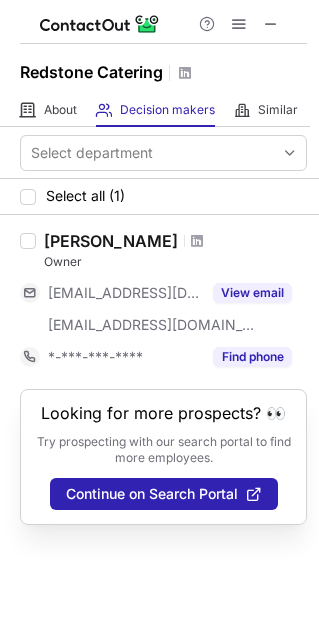 click on "Dan Dietrich" at bounding box center [111, 241] 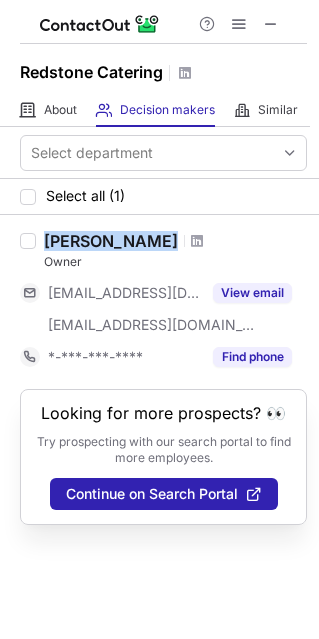 click on "Dan Dietrich" at bounding box center (111, 241) 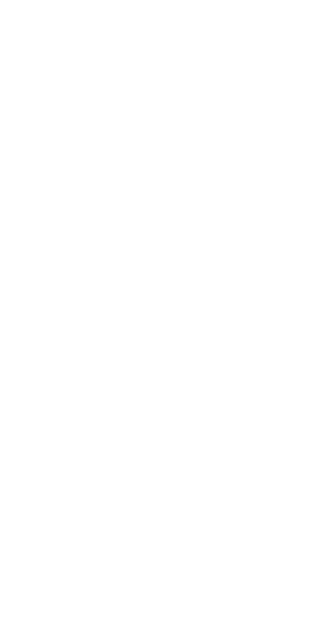 scroll, scrollTop: 0, scrollLeft: 0, axis: both 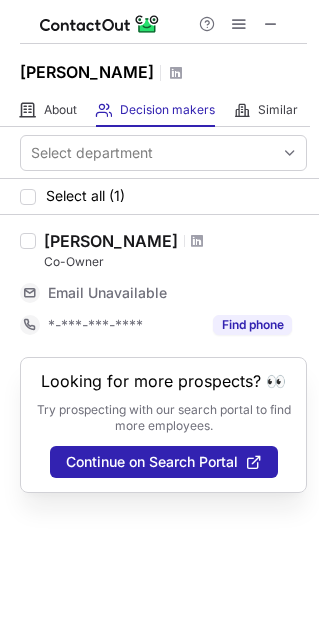 click on "[PERSON_NAME]" at bounding box center (111, 241) 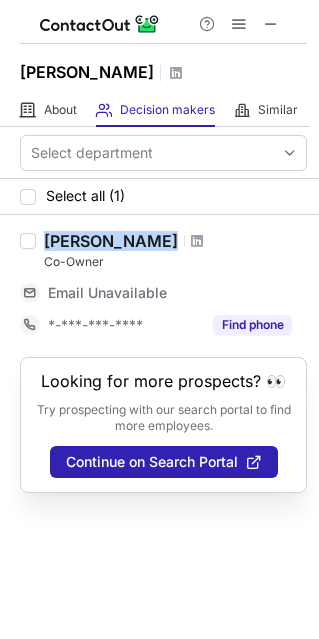 click on "Morgan Woodside" at bounding box center (111, 241) 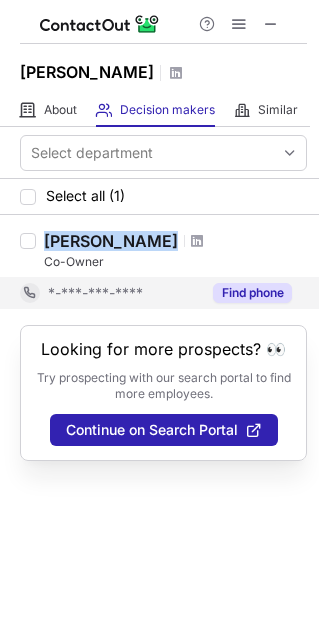 copy on "Morgan Woodside" 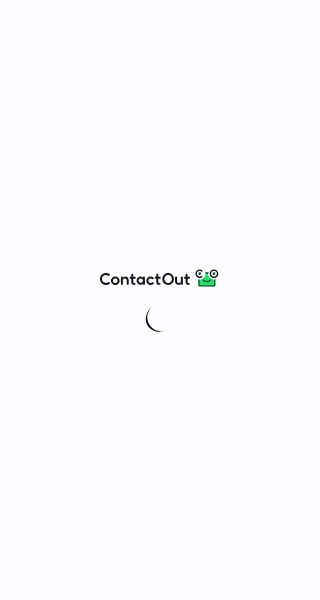 scroll, scrollTop: 0, scrollLeft: 0, axis: both 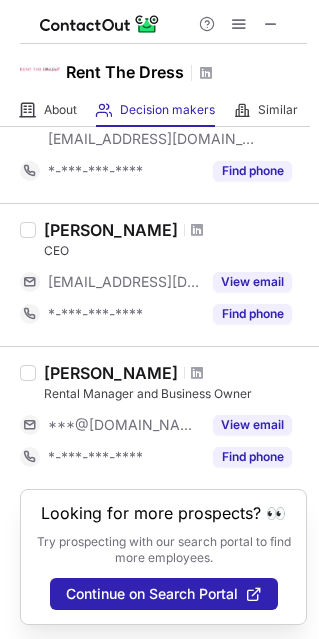 click on "Ryan Mason" at bounding box center [111, 230] 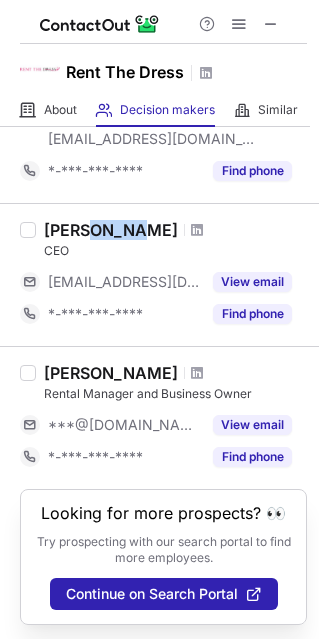 click on "Ryan Mason" at bounding box center (111, 230) 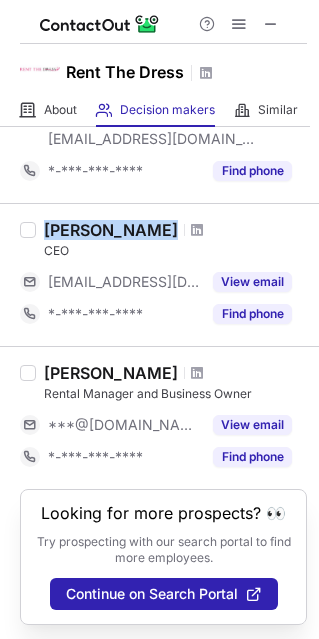 click on "Ryan Mason" at bounding box center [111, 230] 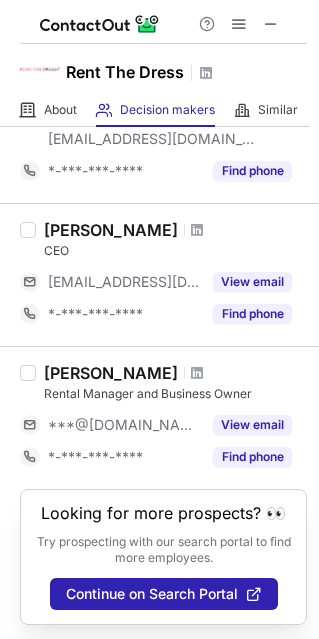 click on "Nathalie Terekhova" at bounding box center (111, 373) 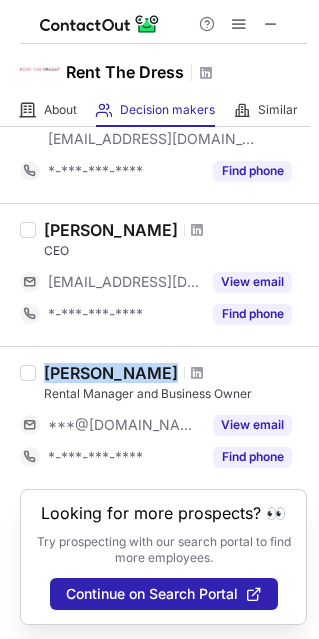 click on "Nathalie Terekhova" at bounding box center (111, 373) 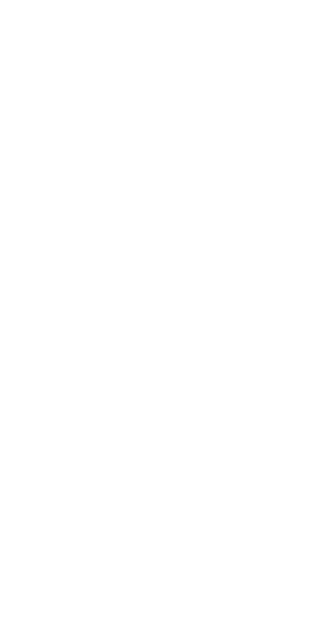 scroll, scrollTop: 0, scrollLeft: 0, axis: both 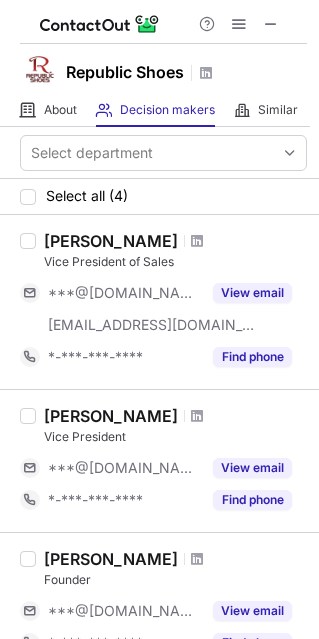 click on "Steven G Malach" at bounding box center (111, 241) 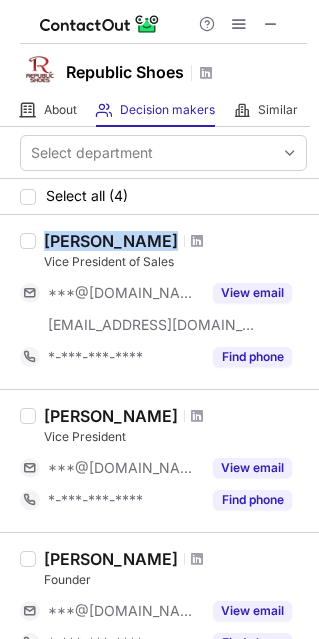 click on "Steven G Malach" at bounding box center [111, 241] 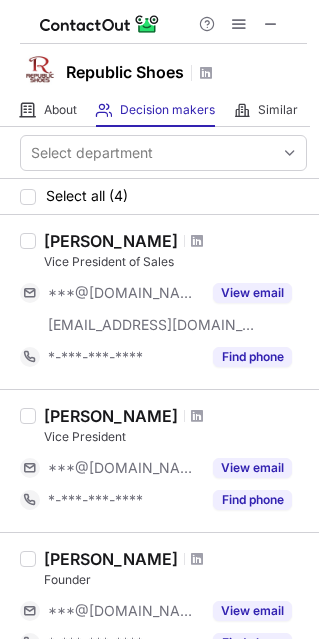 click on "Steven Malach" at bounding box center [111, 416] 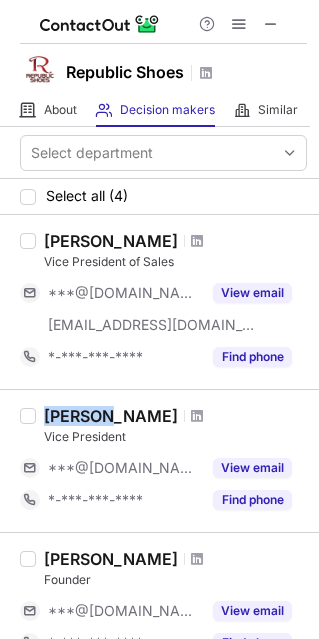 click on "Steven Malach" at bounding box center [111, 416] 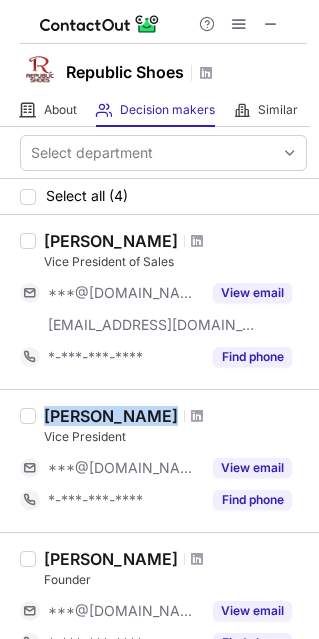 click on "Steven Malach" at bounding box center (111, 416) 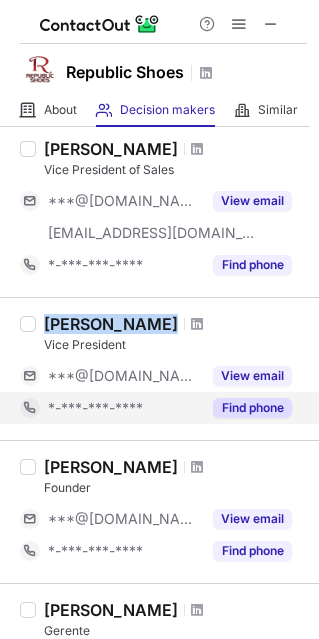 scroll, scrollTop: 200, scrollLeft: 0, axis: vertical 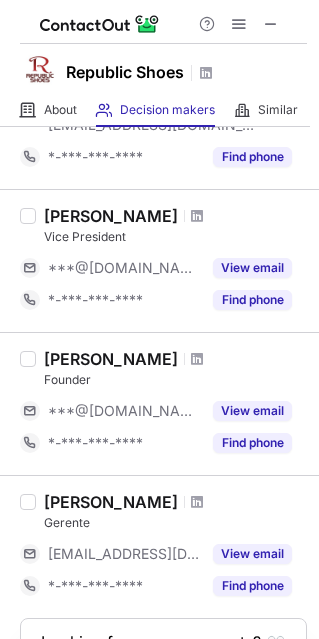 click on "Ujjwal Sobti" at bounding box center (111, 359) 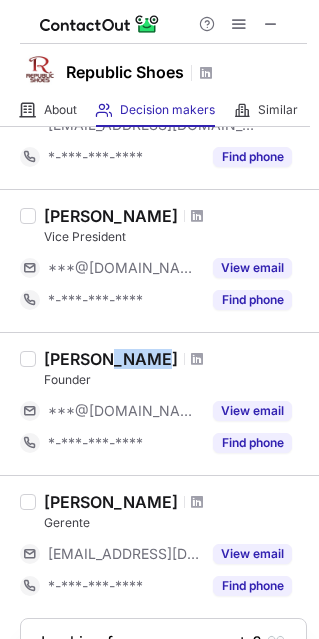 click on "Ujjwal Sobti" at bounding box center (111, 359) 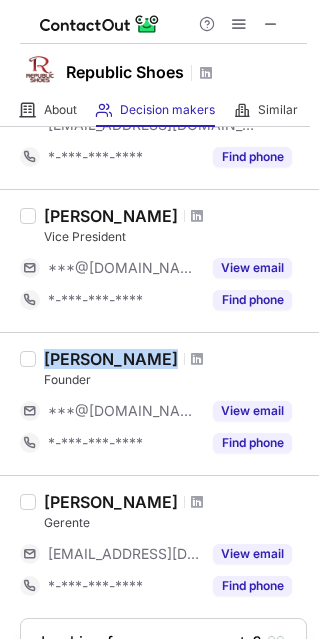 click on "Ujjwal Sobti" at bounding box center [111, 359] 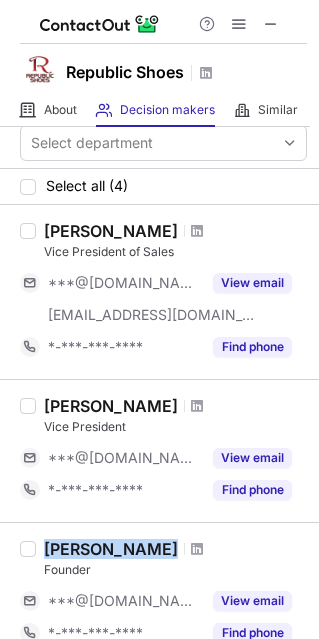 scroll, scrollTop: 0, scrollLeft: 0, axis: both 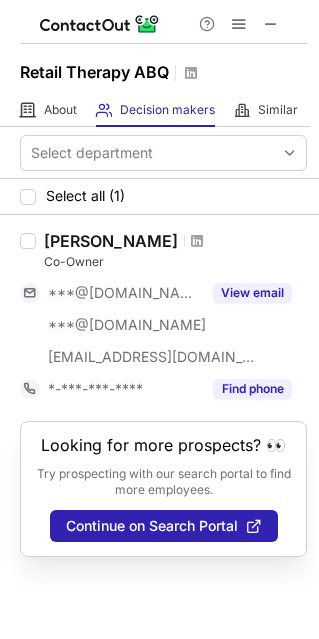 click on "[PERSON_NAME]" at bounding box center (111, 241) 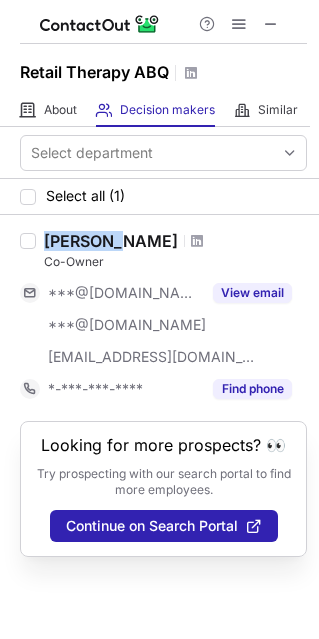 click on "[PERSON_NAME]" at bounding box center (111, 241) 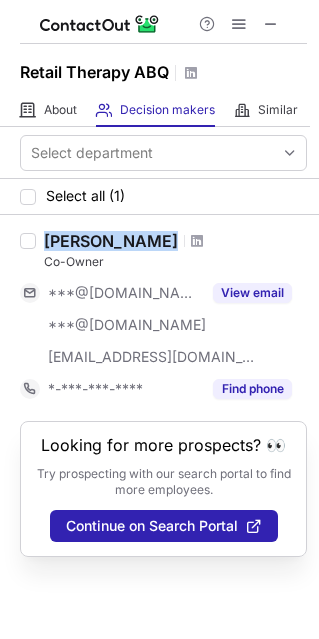 click on "[PERSON_NAME]" at bounding box center (111, 241) 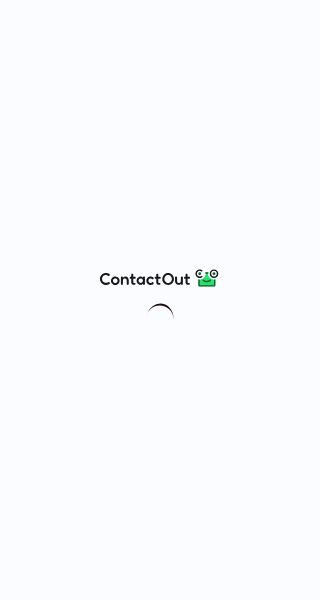 scroll, scrollTop: 0, scrollLeft: 0, axis: both 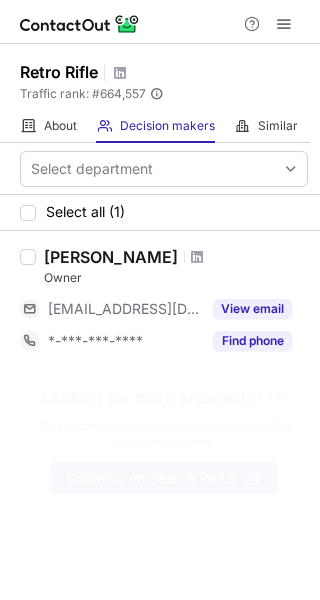 click on "Austin Stanton" at bounding box center [111, 257] 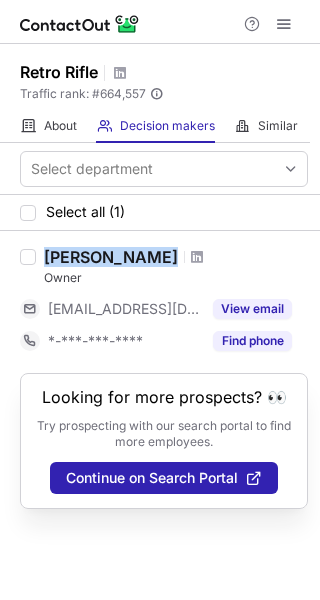 click on "Austin Stanton" at bounding box center [111, 257] 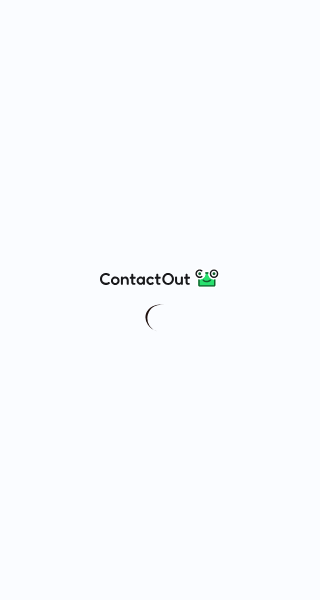 scroll, scrollTop: 0, scrollLeft: 0, axis: both 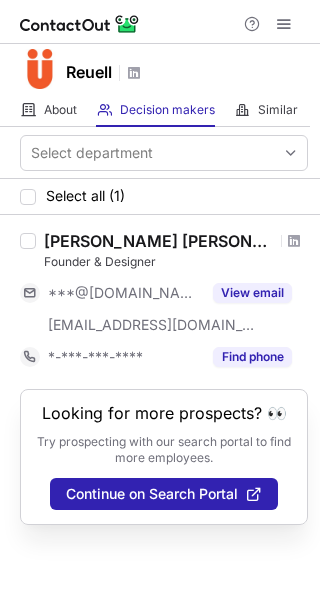 click on "[PERSON_NAME] [PERSON_NAME]" at bounding box center [159, 241] 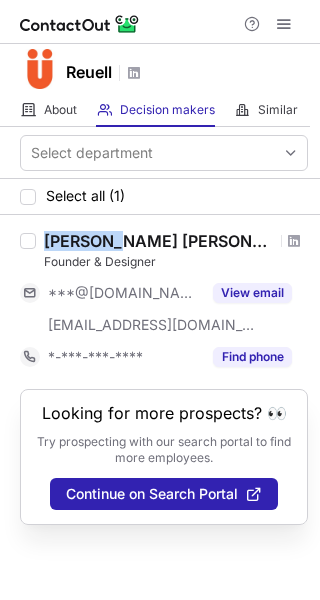 click on "[PERSON_NAME] [PERSON_NAME]" at bounding box center [159, 241] 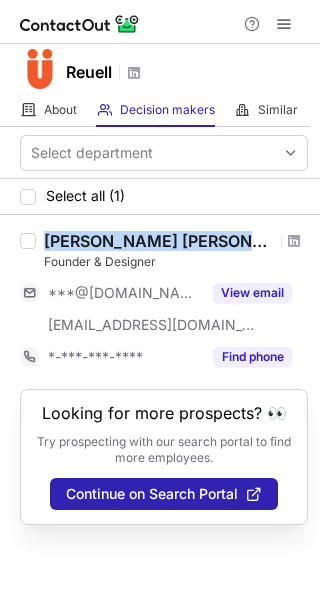 click on "[PERSON_NAME] [PERSON_NAME]" at bounding box center (159, 241) 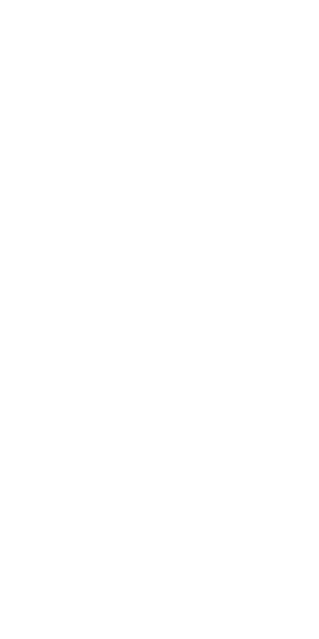 scroll, scrollTop: 0, scrollLeft: 0, axis: both 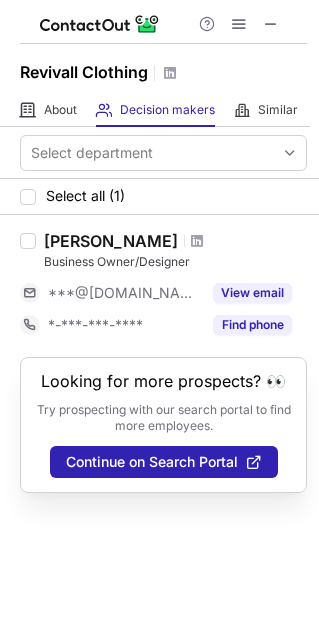click on "Laura Lee Laroux" at bounding box center [111, 241] 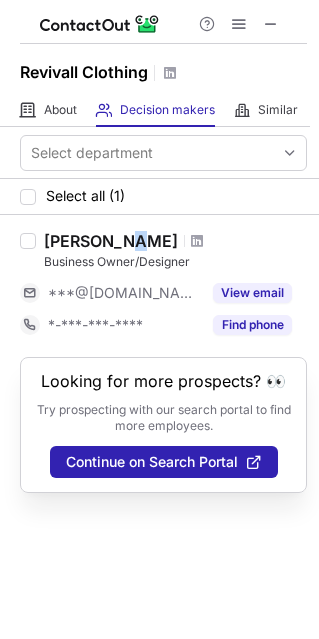 click on "Laura Lee Laroux" at bounding box center [111, 241] 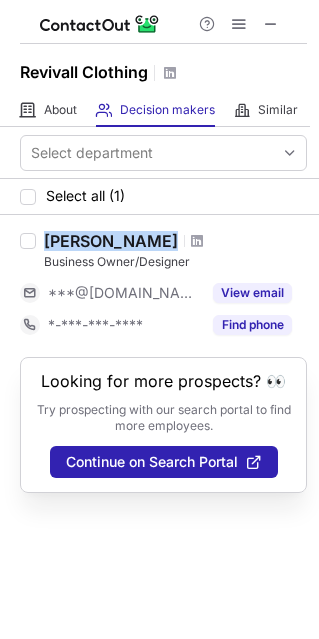 copy on "Laura Lee Laroux" 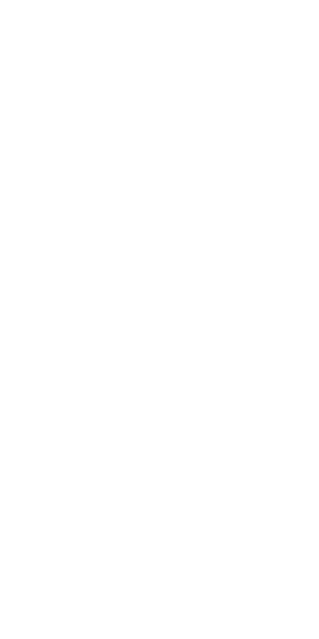 scroll, scrollTop: 0, scrollLeft: 0, axis: both 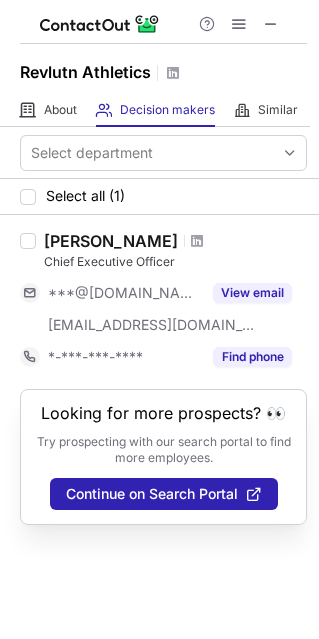 click on "Levi A Scrivner" at bounding box center (111, 241) 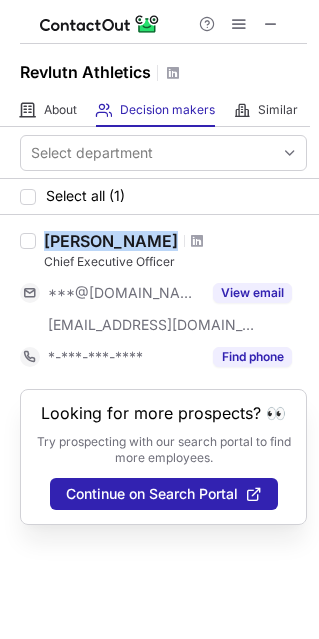 click on "Levi A Scrivner" at bounding box center (111, 241) 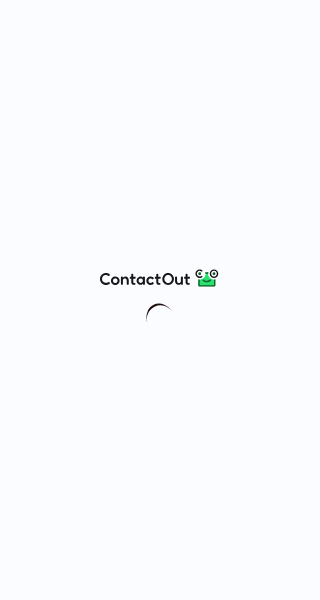 scroll, scrollTop: 0, scrollLeft: 0, axis: both 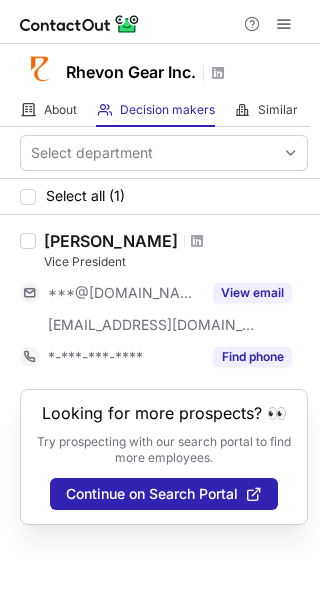 click on "[PERSON_NAME]" at bounding box center (111, 241) 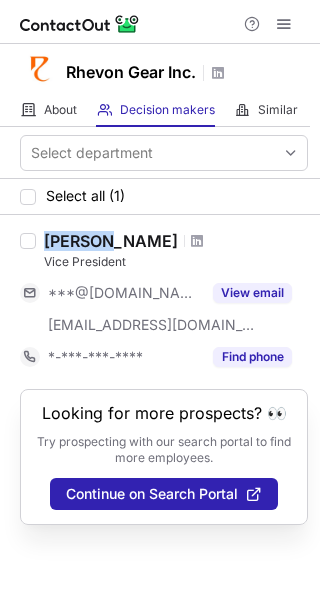 click on "[PERSON_NAME]" at bounding box center [111, 241] 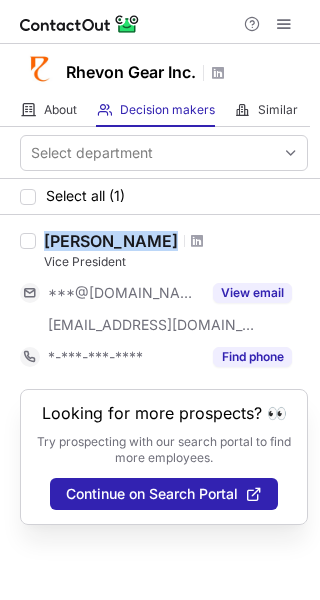click on "[PERSON_NAME]" at bounding box center [111, 241] 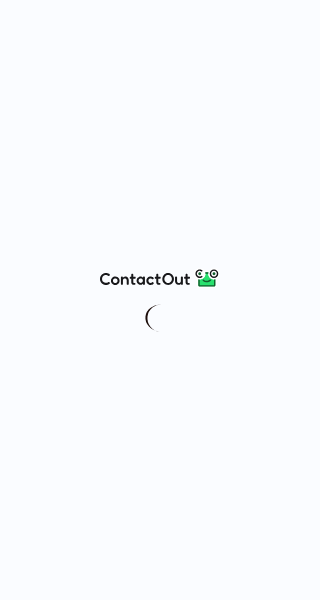 scroll, scrollTop: 0, scrollLeft: 0, axis: both 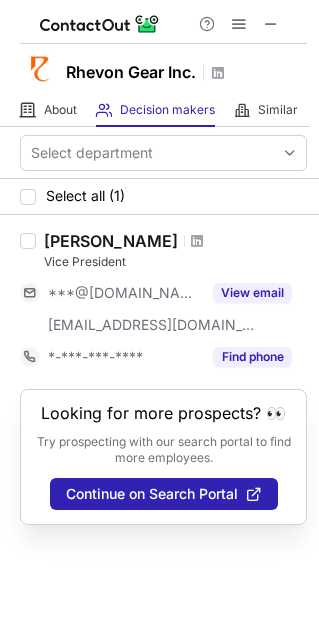 click on "Bahman Sobbi" at bounding box center (111, 241) 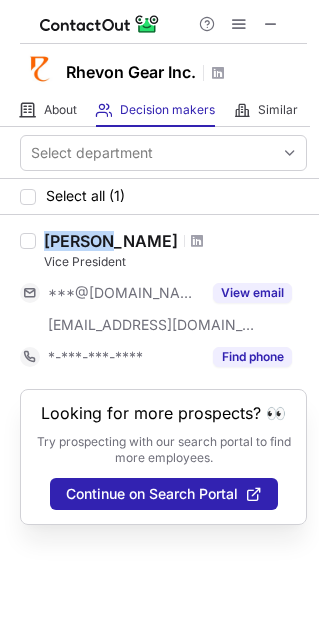 click on "Bahman Sobbi" at bounding box center [111, 241] 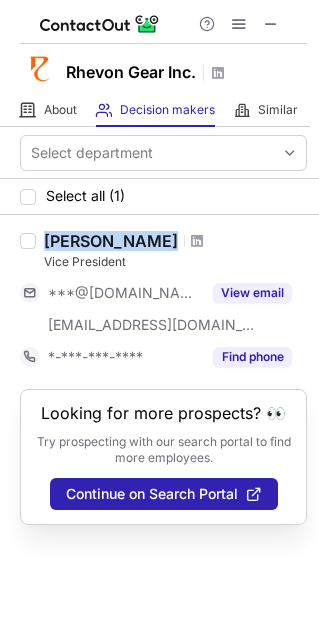 click on "Bahman Sobbi" at bounding box center [111, 241] 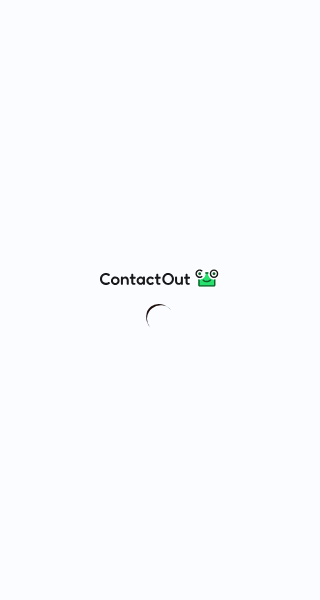 scroll, scrollTop: 0, scrollLeft: 0, axis: both 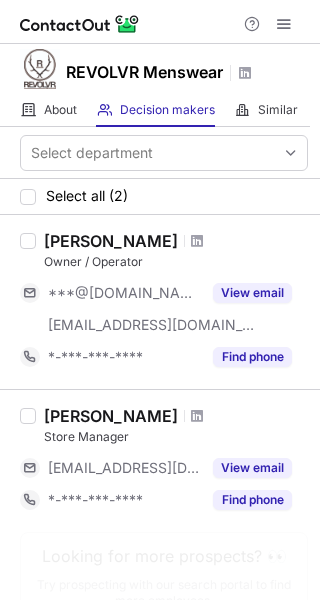 click on "[PERSON_NAME]" at bounding box center [111, 241] 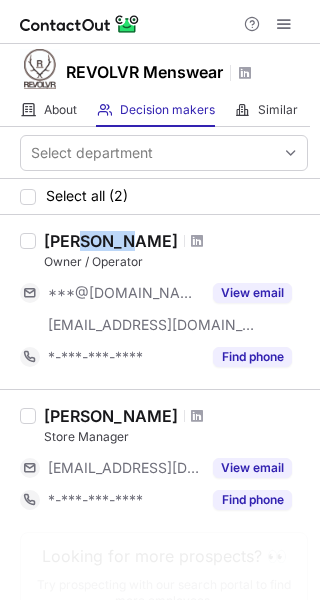 click on "[PERSON_NAME]" at bounding box center [111, 241] 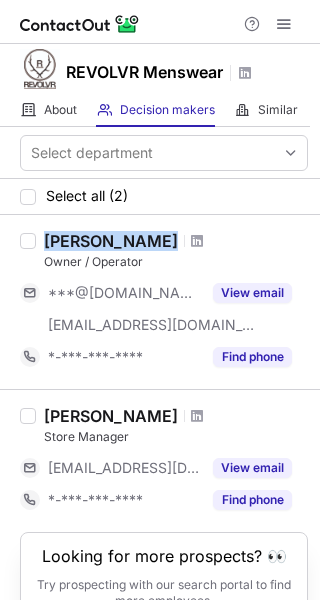 click on "[PERSON_NAME]" at bounding box center (111, 241) 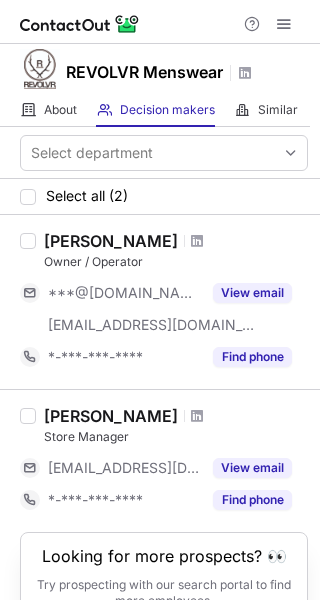 click on "[PERSON_NAME]" at bounding box center [111, 416] 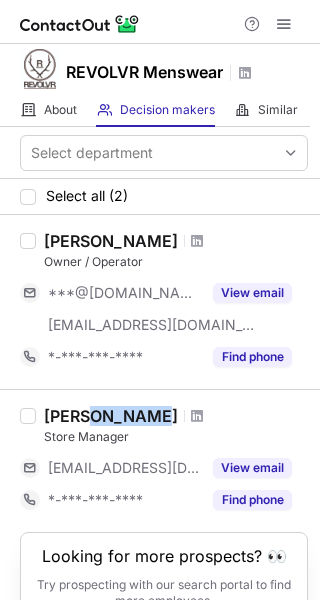 click on "[PERSON_NAME]" at bounding box center [111, 416] 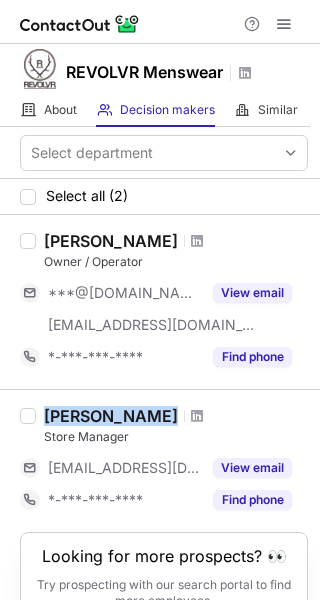 click on "Jose Solorio" at bounding box center (111, 416) 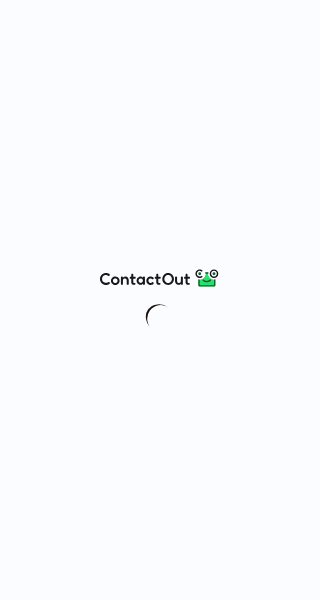 scroll, scrollTop: 0, scrollLeft: 0, axis: both 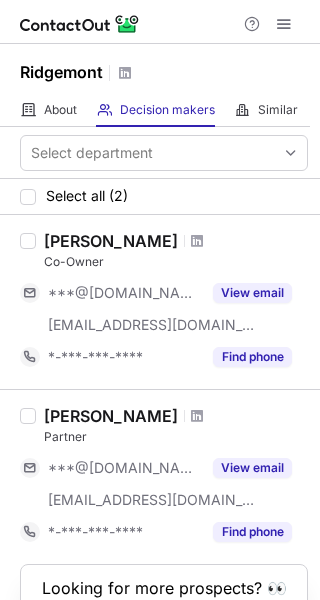 click on "[PERSON_NAME]" at bounding box center (111, 241) 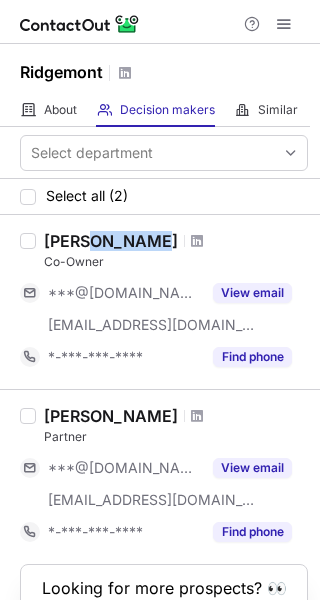 click on "Andy Stroman" at bounding box center [111, 241] 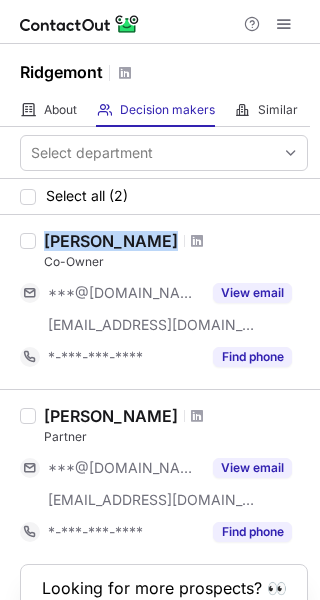 click on "Andy Stroman" at bounding box center (111, 241) 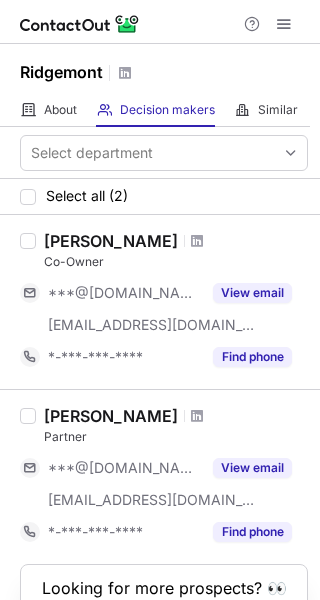 click on "Steven Stratford" at bounding box center (111, 416) 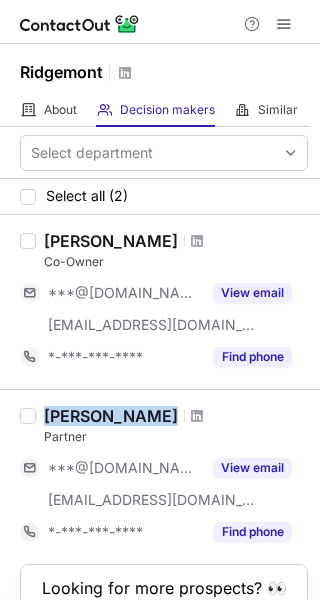 click on "Steven Stratford" at bounding box center (111, 416) 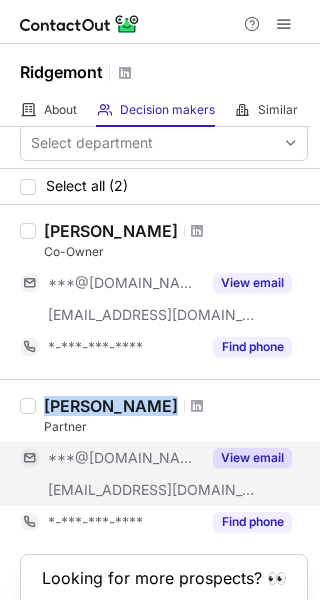 scroll, scrollTop: 0, scrollLeft: 0, axis: both 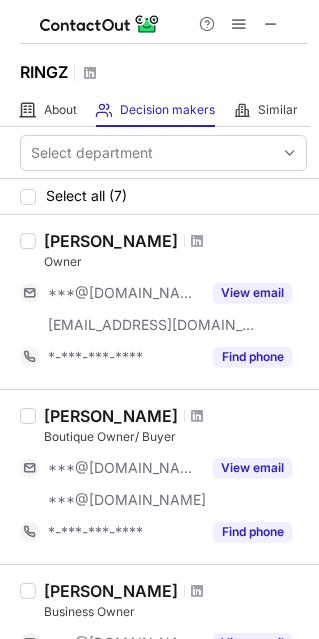 click on "[PERSON_NAME]" at bounding box center [111, 241] 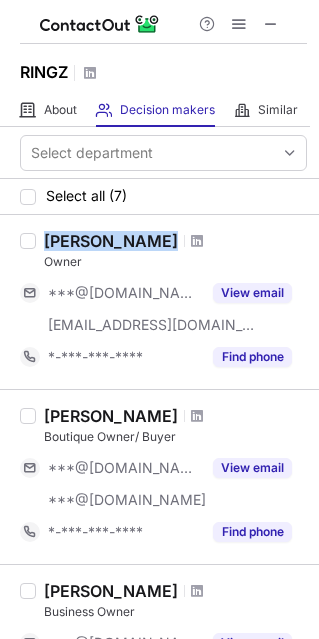 click on "Krishna Hariharan" at bounding box center (111, 241) 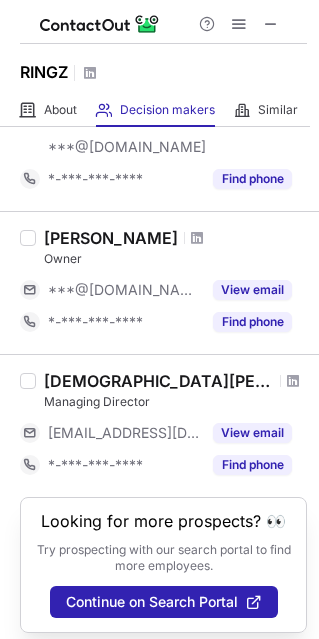 scroll, scrollTop: 1109, scrollLeft: 0, axis: vertical 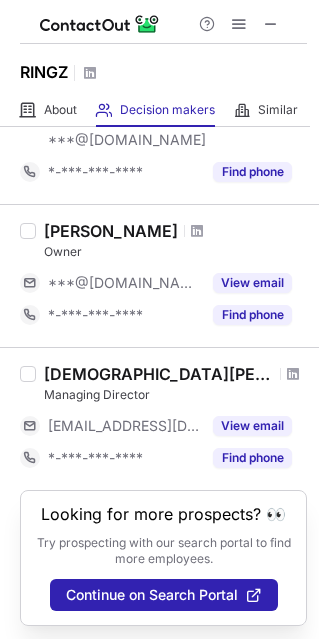click on "Samjith Ranganathan" at bounding box center [159, 374] 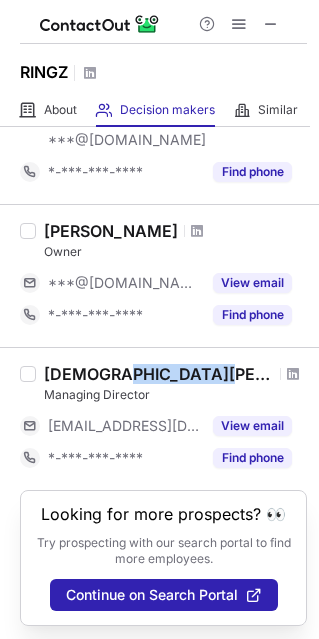 click on "Samjith Ranganathan" at bounding box center (159, 374) 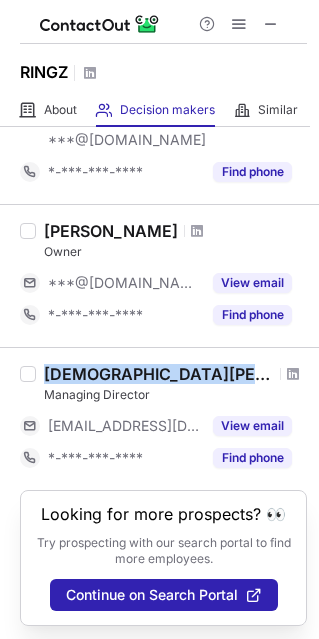 click on "Samjith Ranganathan" at bounding box center [159, 374] 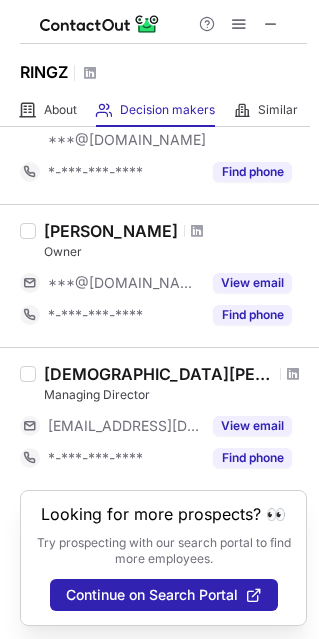 click on "Managing Director" at bounding box center [175, 395] 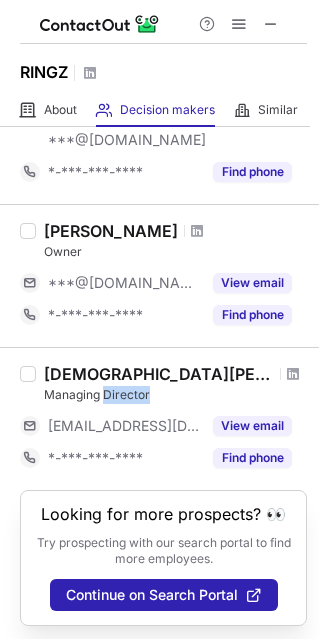 click on "Managing Director" at bounding box center [175, 395] 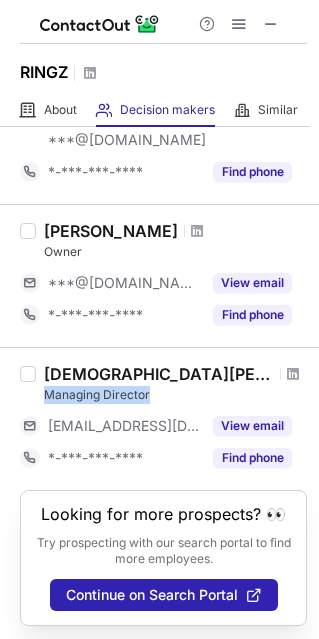 click on "Managing Director" at bounding box center (175, 395) 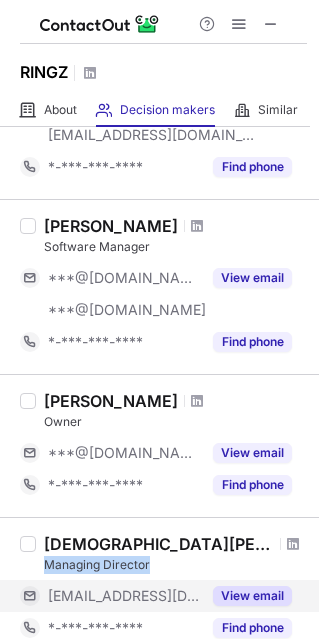 scroll, scrollTop: 909, scrollLeft: 0, axis: vertical 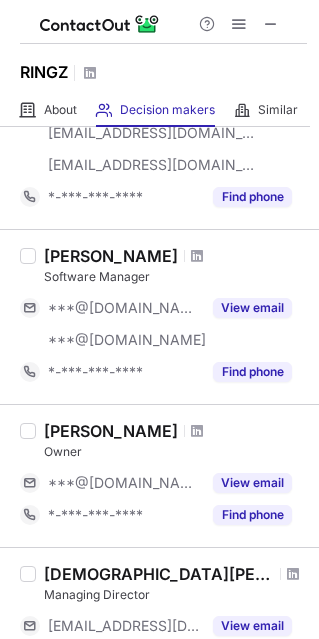 click on "Tim Temes" at bounding box center (111, 431) 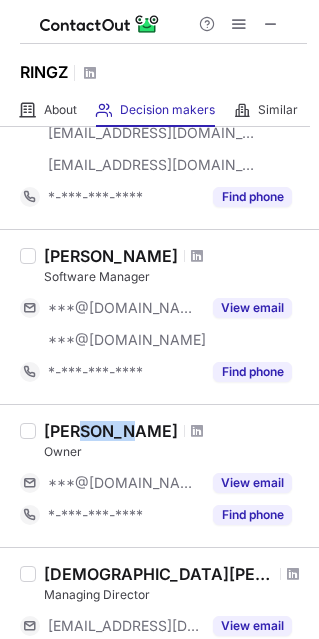 click on "Tim Temes" at bounding box center (111, 431) 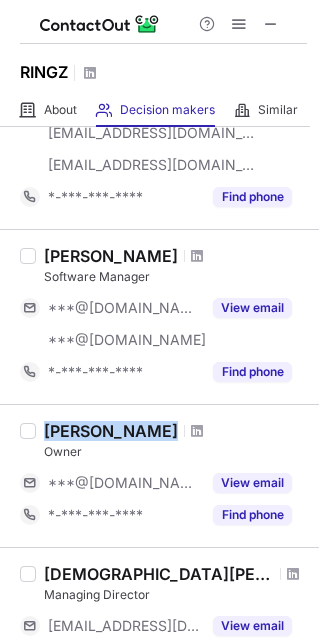 click on "Tim Temes" at bounding box center [111, 431] 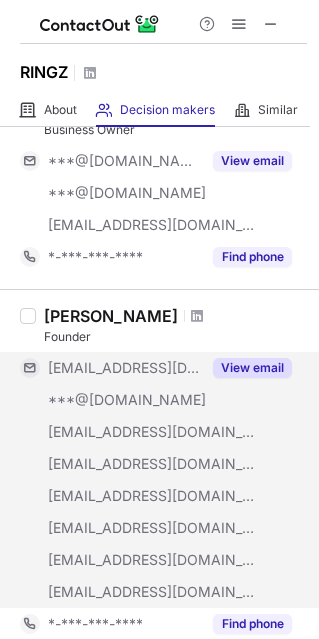 scroll, scrollTop: 409, scrollLeft: 0, axis: vertical 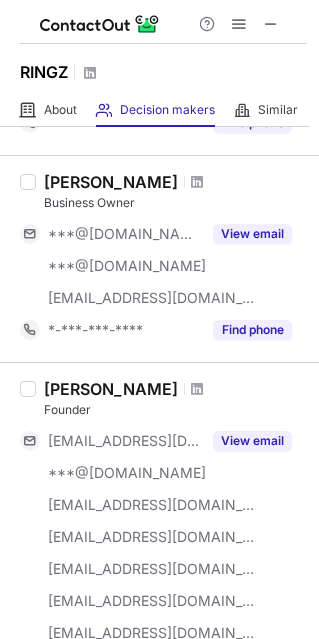 click on "Peter Oates" at bounding box center (111, 389) 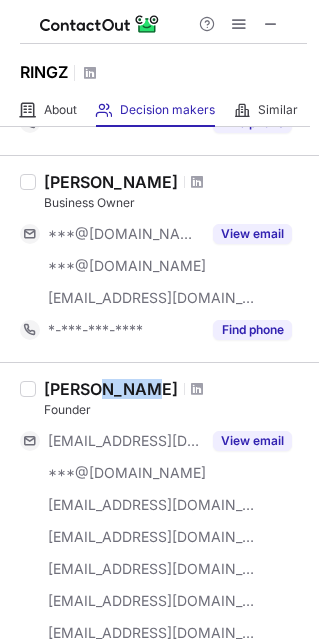 click on "Peter Oates" at bounding box center (111, 389) 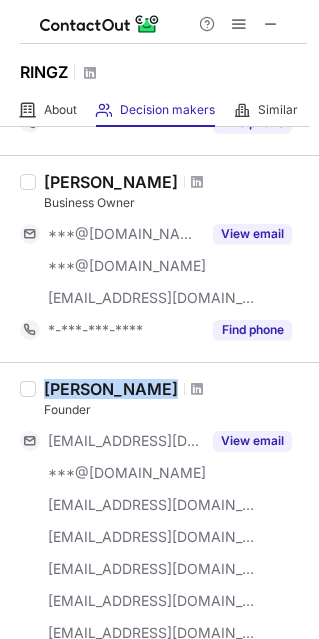 click on "Peter Oates" at bounding box center [111, 389] 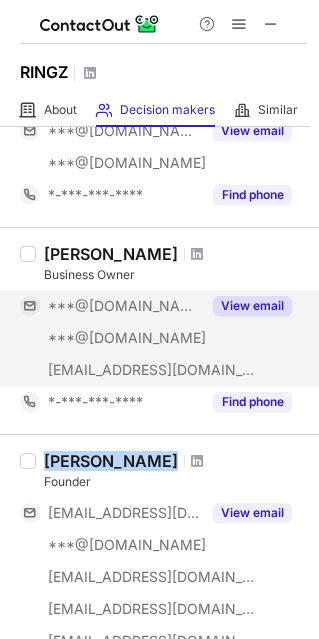 scroll, scrollTop: 309, scrollLeft: 0, axis: vertical 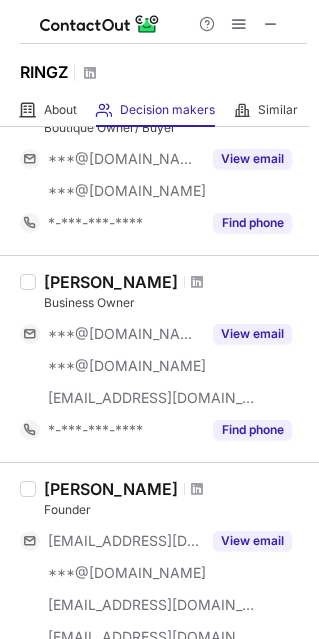click on "Glenn R Paxton" at bounding box center [111, 282] 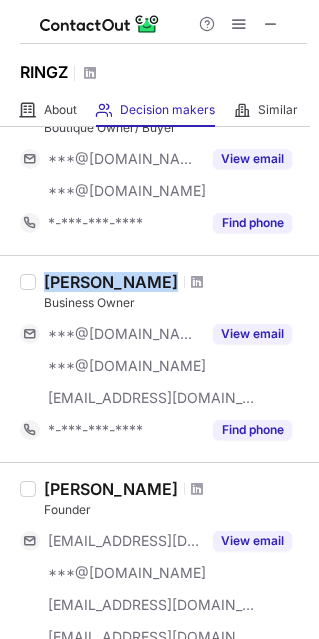 click on "Glenn R Paxton" at bounding box center [111, 282] 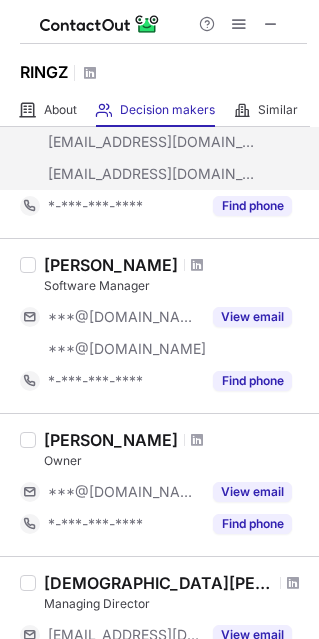 scroll, scrollTop: 1100, scrollLeft: 0, axis: vertical 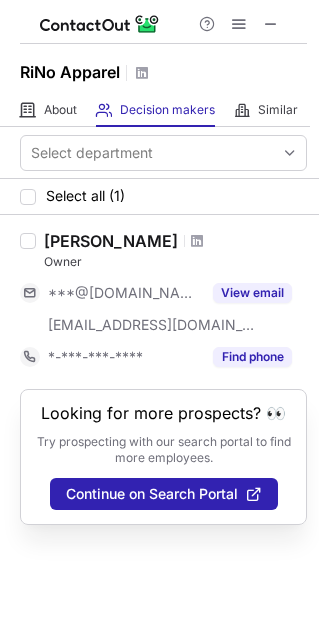 click on "Nicholas Baud" at bounding box center (111, 241) 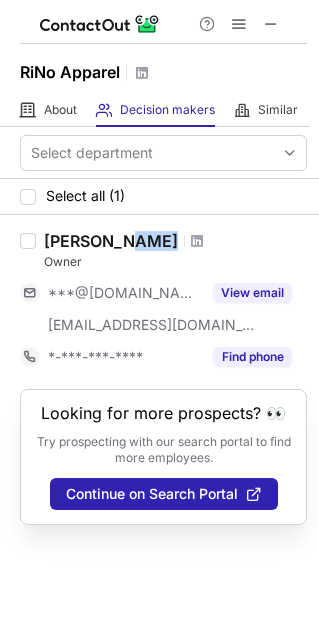 click on "Nicholas Baud" at bounding box center [111, 241] 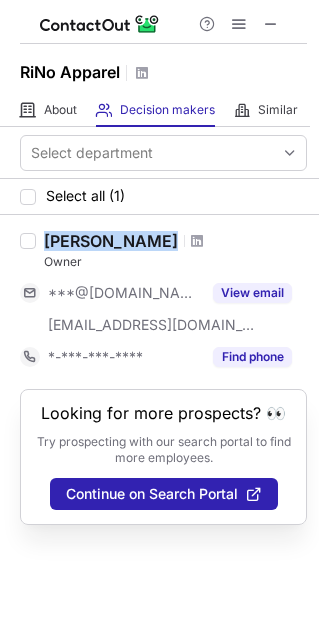click on "Nicholas Baud" at bounding box center [111, 241] 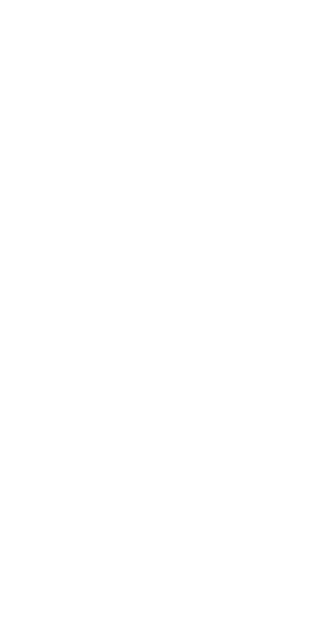 scroll, scrollTop: 0, scrollLeft: 0, axis: both 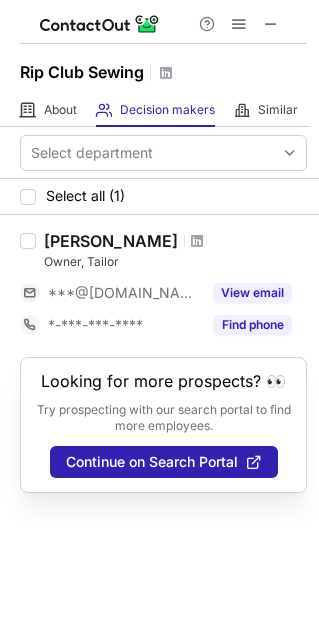 click on "[PERSON_NAME]" at bounding box center [111, 241] 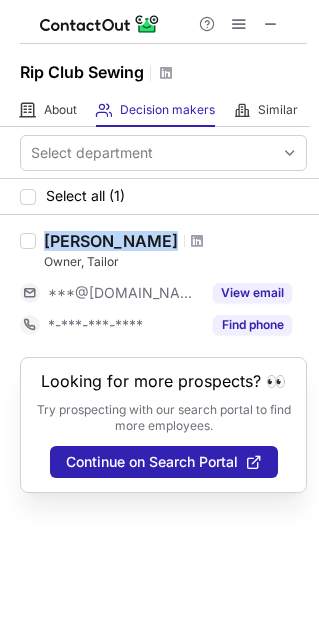 click on "[PERSON_NAME]" at bounding box center [111, 241] 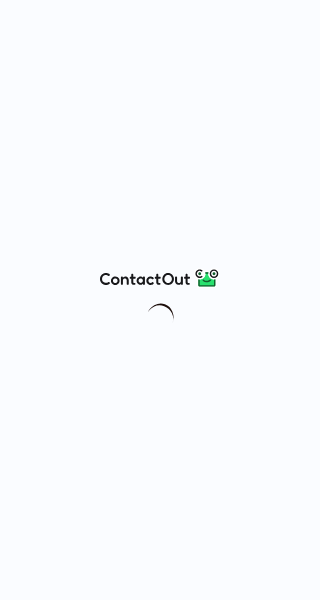 scroll, scrollTop: 0, scrollLeft: 0, axis: both 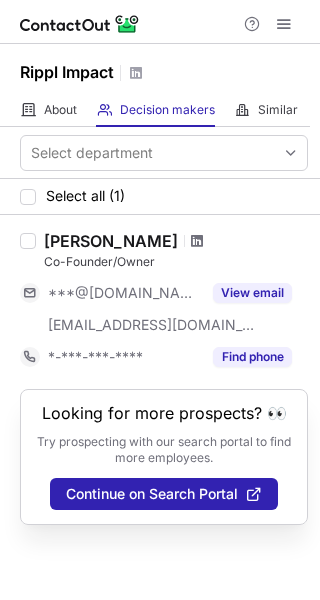 click at bounding box center (197, 241) 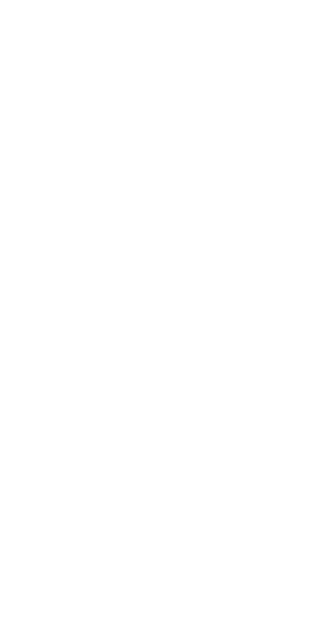 scroll, scrollTop: 0, scrollLeft: 0, axis: both 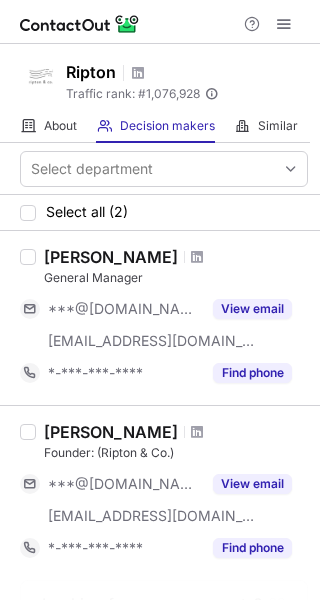click on "[PERSON_NAME]" at bounding box center (111, 257) 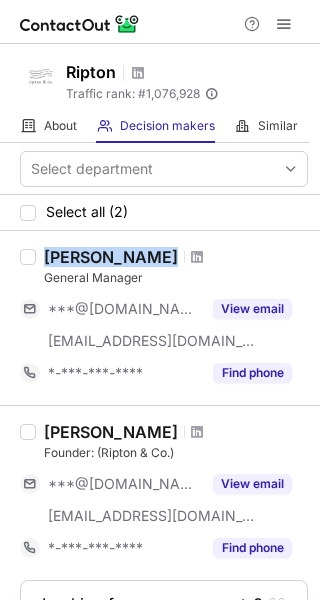 click on "[PERSON_NAME]" at bounding box center [111, 257] 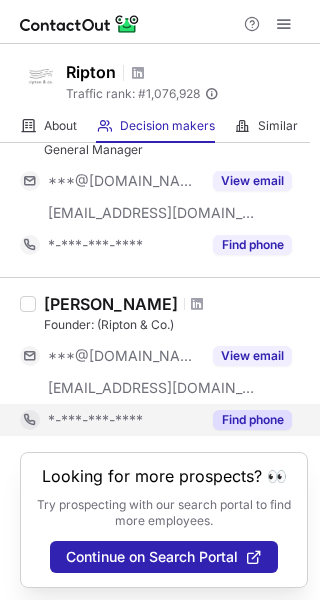 scroll, scrollTop: 131, scrollLeft: 0, axis: vertical 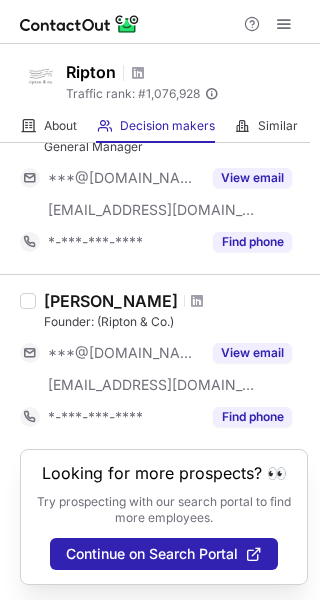 click on "Elliot Wilkinson-ray" at bounding box center (111, 301) 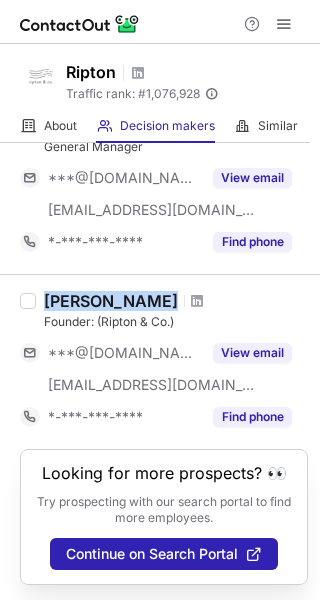 click on "Elliot Wilkinson-ray" at bounding box center (111, 301) 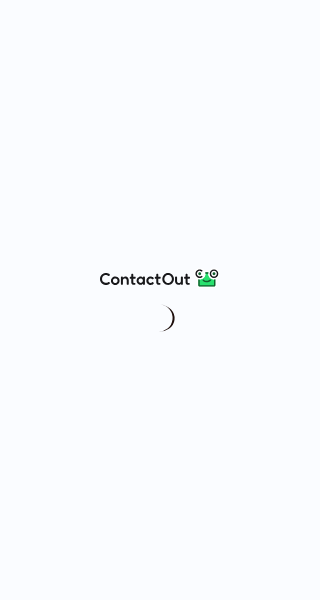 scroll, scrollTop: 0, scrollLeft: 0, axis: both 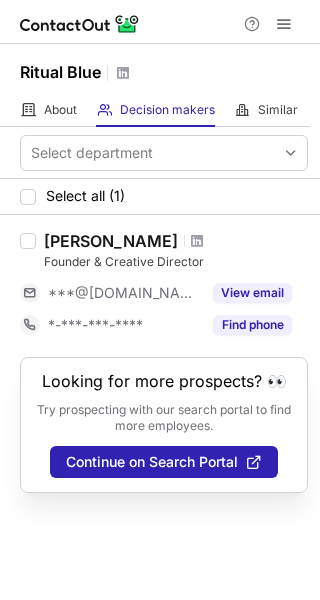 click on "[PERSON_NAME]" at bounding box center [111, 241] 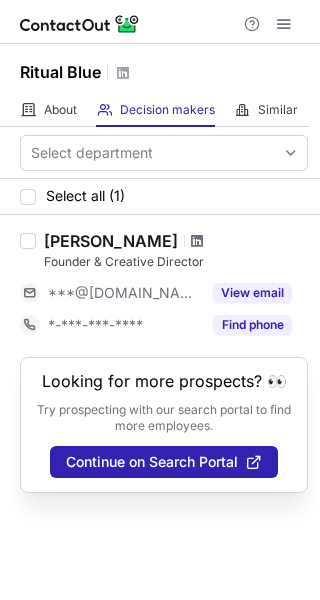 click at bounding box center [197, 241] 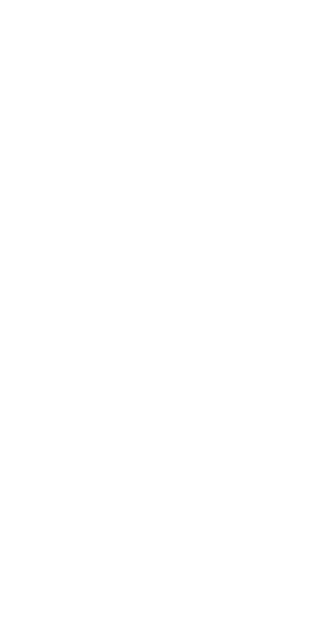 scroll, scrollTop: 0, scrollLeft: 0, axis: both 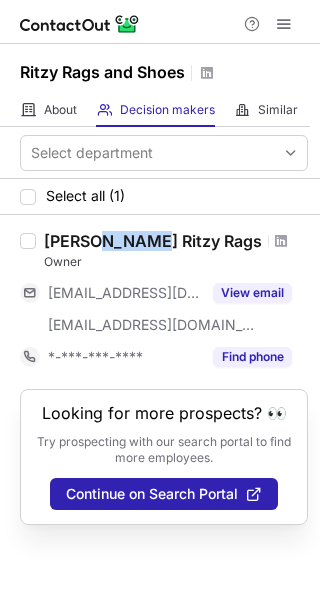 drag, startPoint x: 94, startPoint y: 235, endPoint x: 140, endPoint y: 235, distance: 46 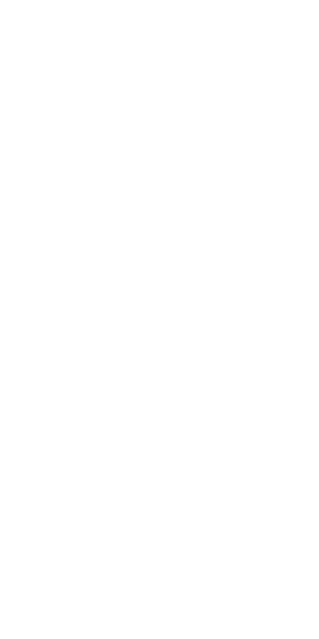 scroll, scrollTop: 0, scrollLeft: 0, axis: both 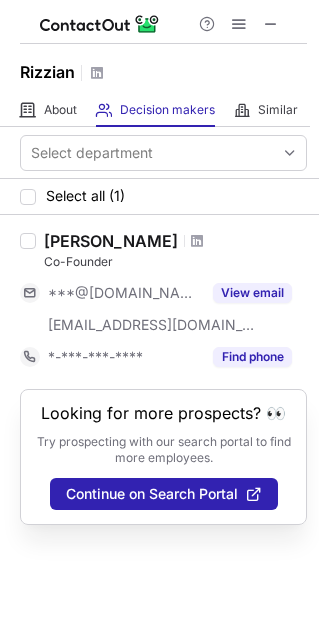 click on "Grant Rowberry" at bounding box center (111, 241) 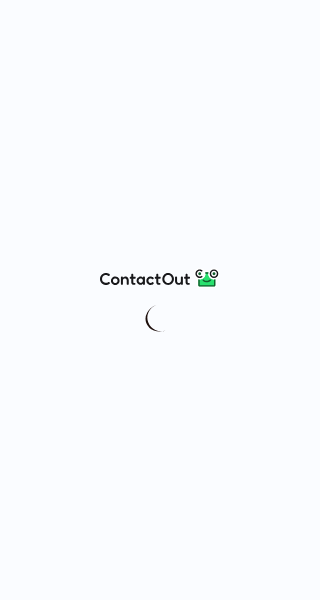 scroll, scrollTop: 0, scrollLeft: 0, axis: both 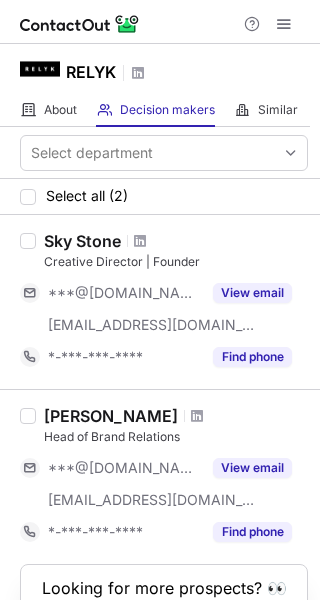 click on "Sky Stone" at bounding box center [82, 241] 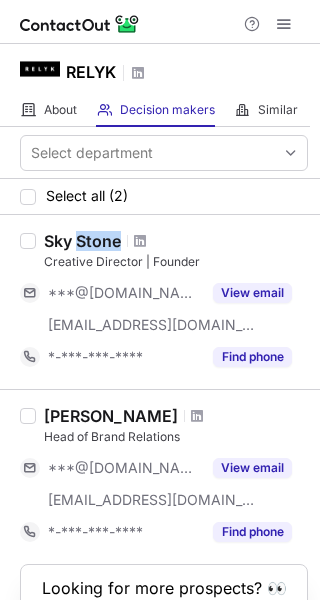 click on "Sky Stone" at bounding box center (82, 241) 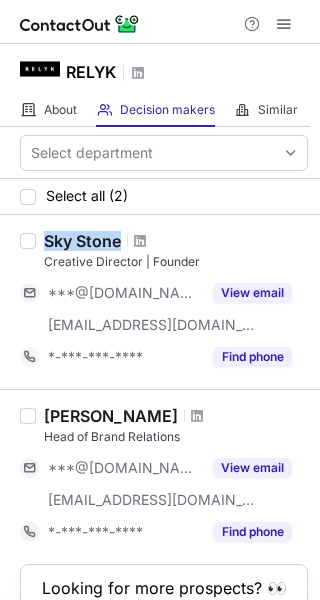 click on "Sky Stone" at bounding box center [82, 241] 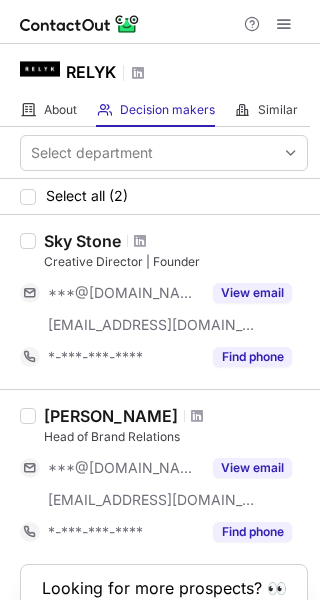 click on "Creative Director | Founder" at bounding box center (176, 262) 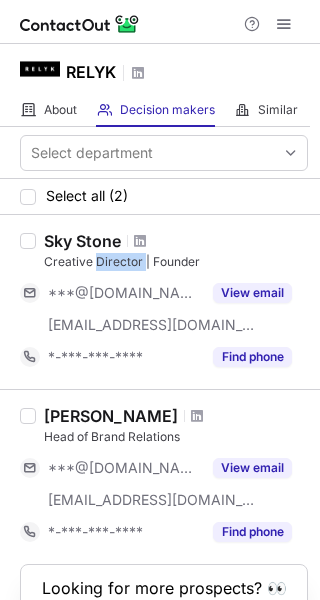 click on "Creative Director | Founder" at bounding box center [176, 262] 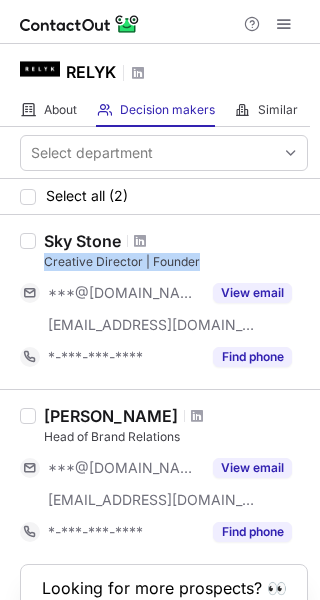 click on "Creative Director | Founder" at bounding box center [176, 262] 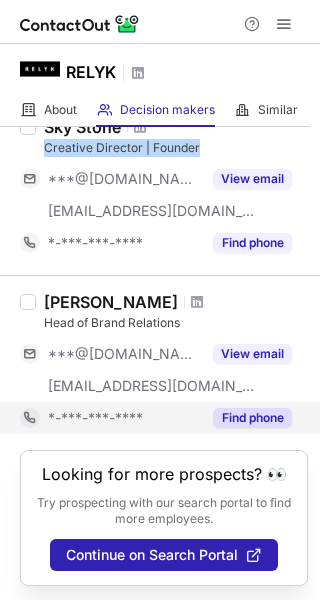 scroll, scrollTop: 115, scrollLeft: 0, axis: vertical 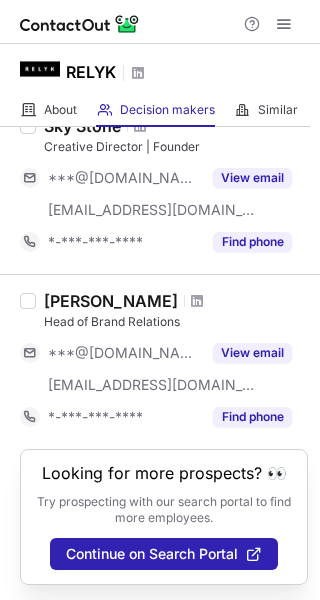 click on "Tomoichi Andry" at bounding box center (111, 301) 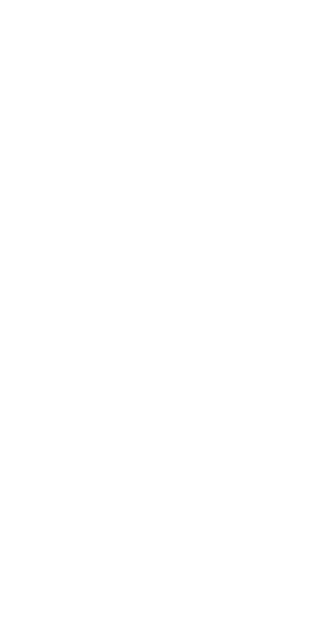scroll, scrollTop: 0, scrollLeft: 0, axis: both 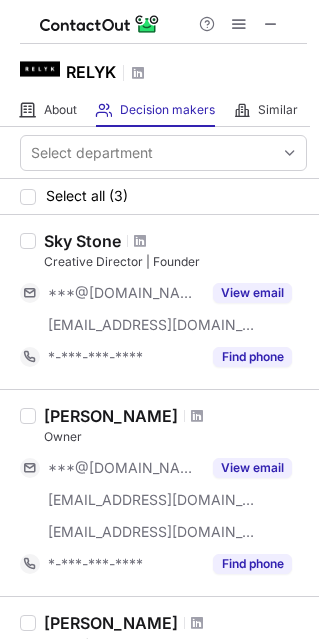 click on "[PERSON_NAME]" at bounding box center [111, 416] 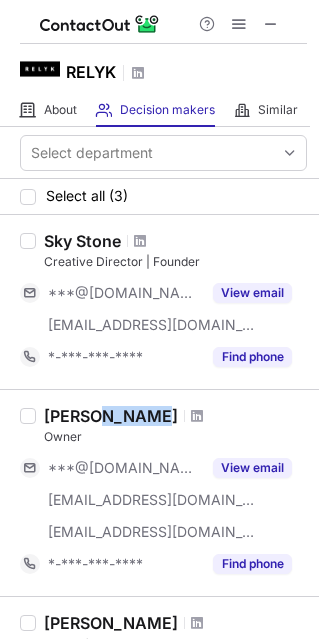 click on "[PERSON_NAME]" at bounding box center [111, 416] 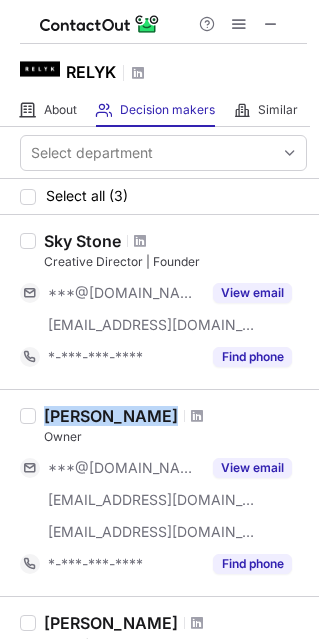 click on "[PERSON_NAME]" at bounding box center (111, 416) 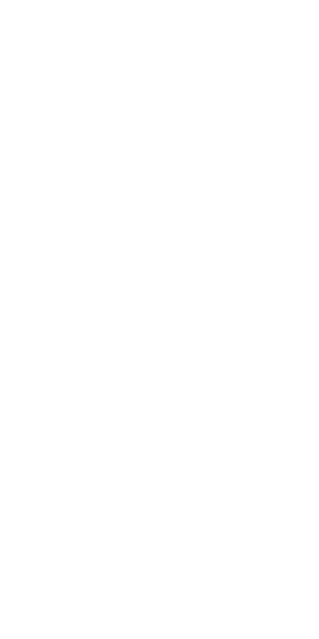 scroll, scrollTop: 0, scrollLeft: 0, axis: both 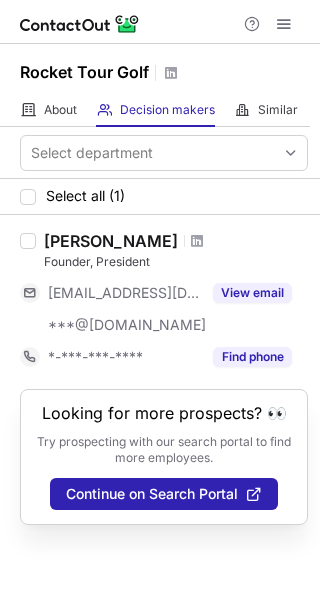 click on "[PERSON_NAME]" at bounding box center [111, 241] 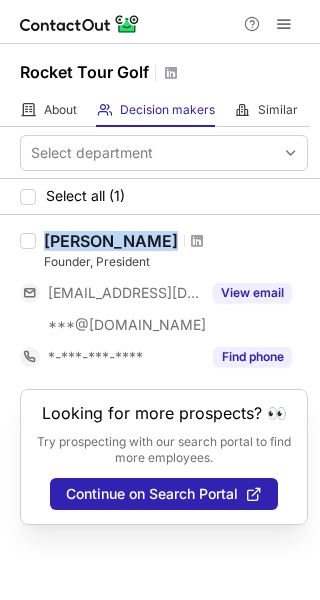 click on "[PERSON_NAME]" at bounding box center (111, 241) 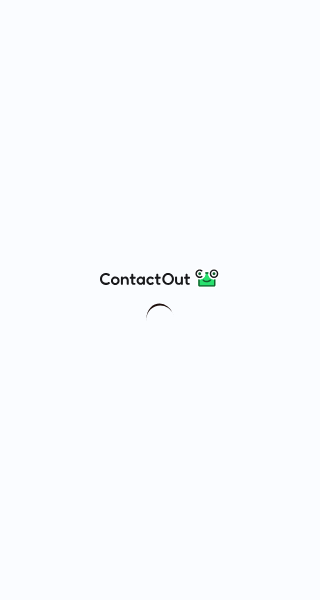scroll, scrollTop: 0, scrollLeft: 0, axis: both 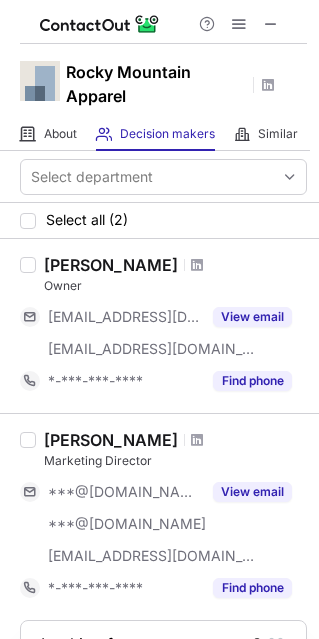 click on "[PERSON_NAME]" at bounding box center [111, 265] 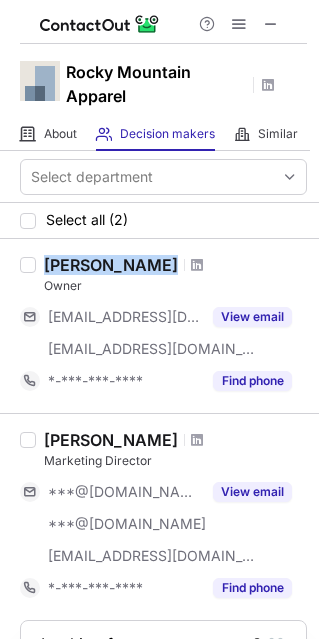 copy on "Scot Smith" 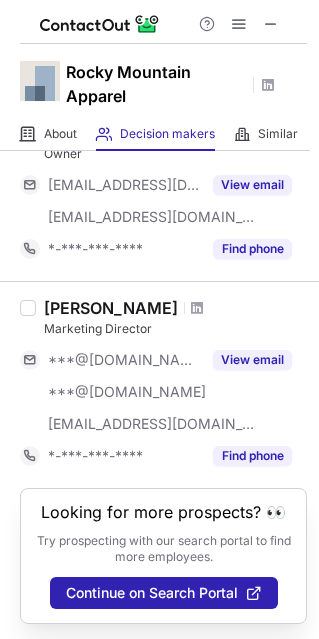 click on "Bonnie Bemister" at bounding box center (111, 308) 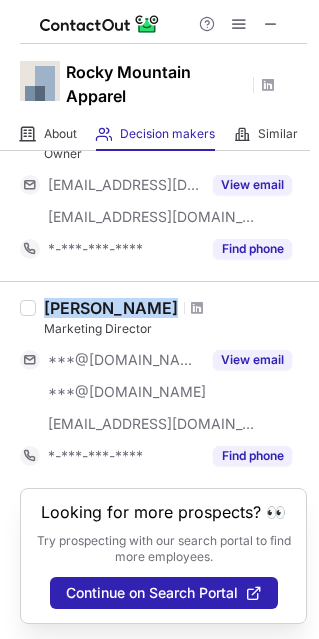 click on "Bonnie Bemister" at bounding box center (111, 308) 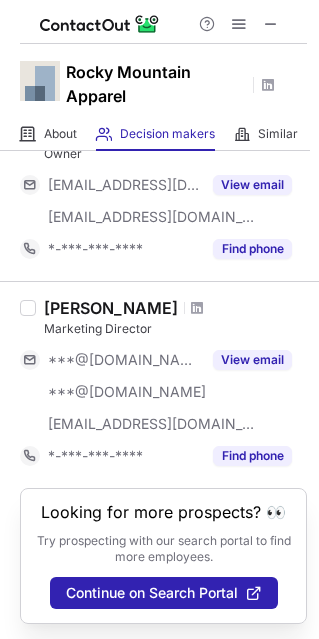 click on "Marketing Director" at bounding box center [175, 329] 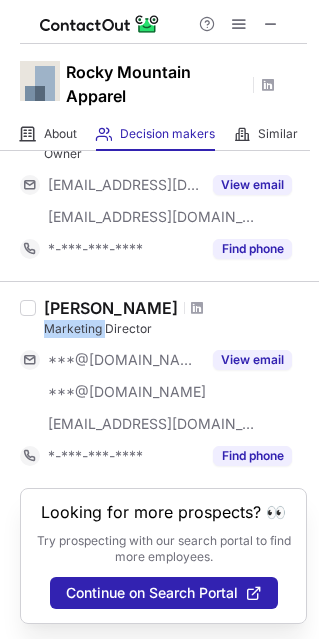 click on "Marketing Director" at bounding box center (175, 329) 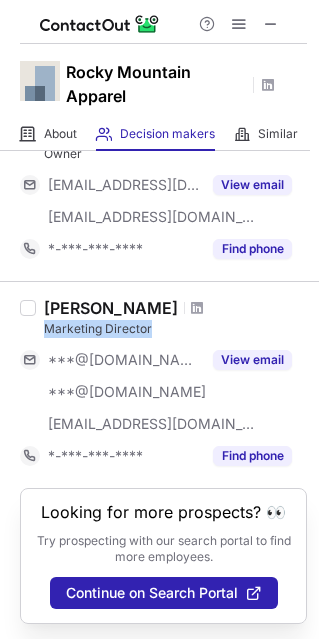click on "Marketing Director" at bounding box center (175, 329) 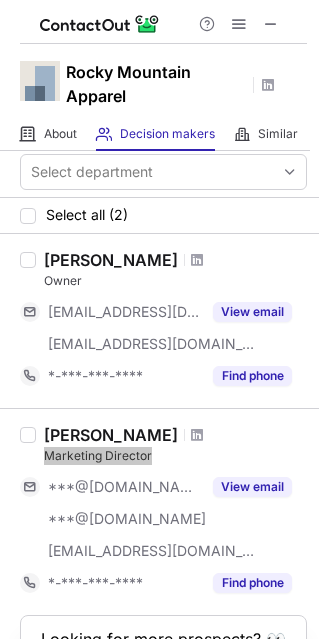 scroll, scrollTop: 0, scrollLeft: 0, axis: both 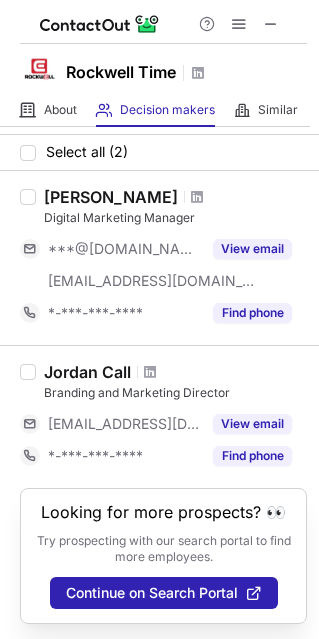 click on "[PERSON_NAME]" at bounding box center (111, 197) 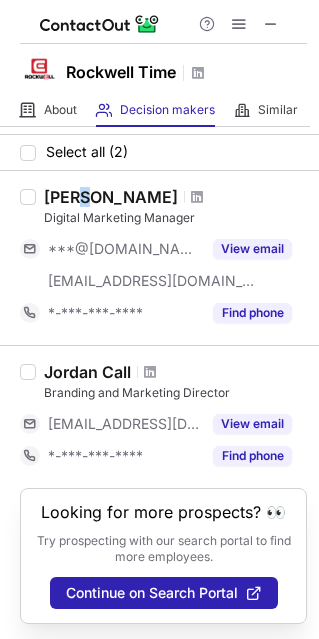 click on "Ryan Goode" at bounding box center (111, 197) 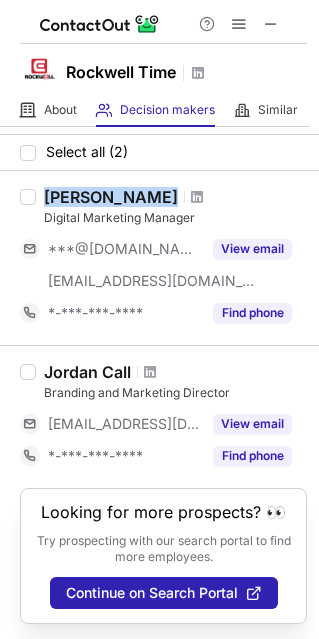 click on "Ryan Goode" at bounding box center (111, 197) 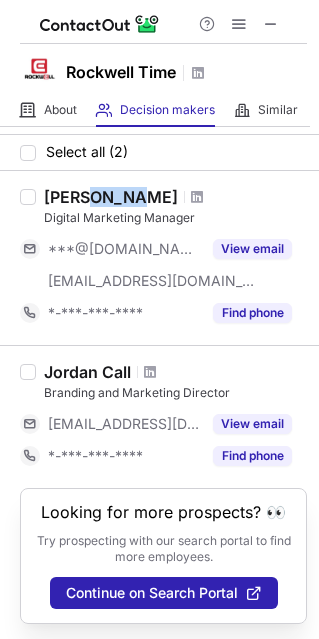 click on "Ryan Goode" at bounding box center [111, 197] 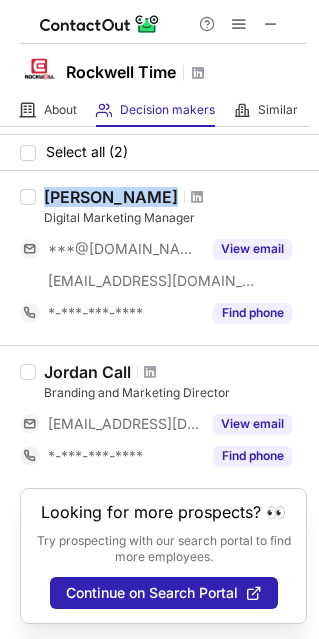 click on "Ryan Goode" at bounding box center (111, 197) 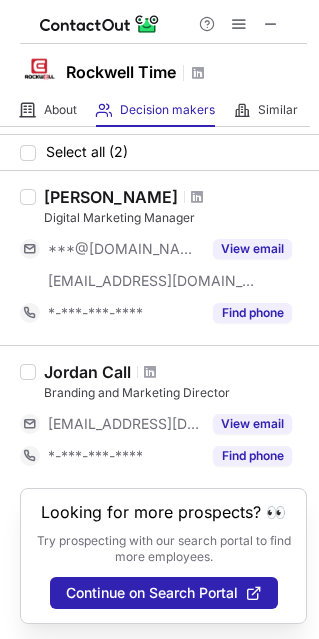 click on "Jordan Call" at bounding box center (87, 372) 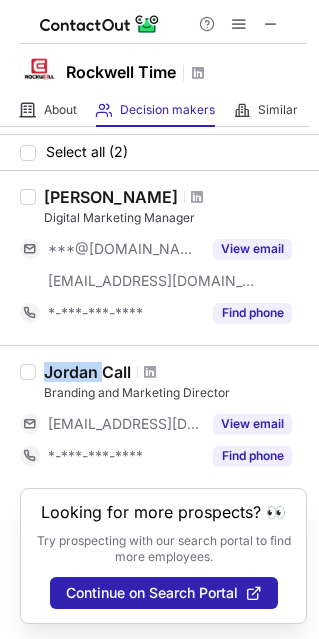 click on "Jordan Call" at bounding box center (87, 372) 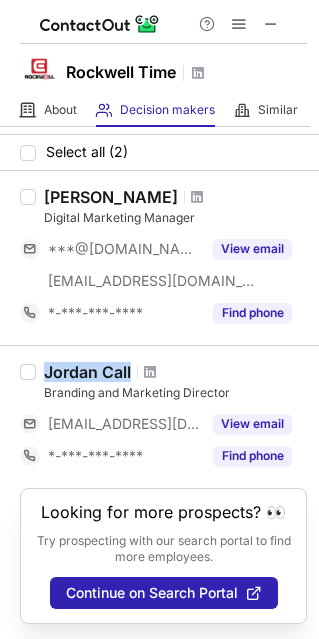 click on "Jordan Call" at bounding box center [87, 372] 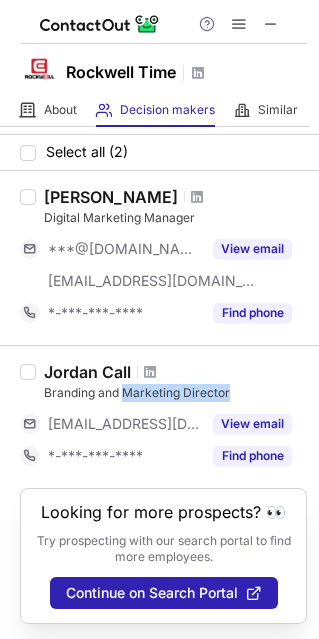 drag, startPoint x: 122, startPoint y: 392, endPoint x: 232, endPoint y: 394, distance: 110.01818 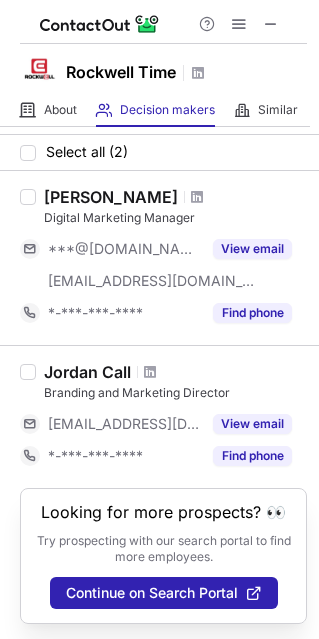 click on "Ryan Goode" at bounding box center [111, 197] 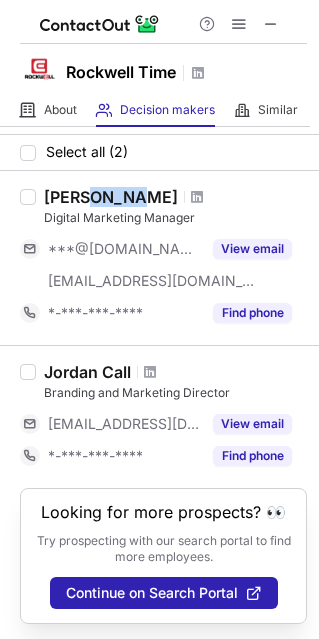 click on "Ryan Goode" at bounding box center (111, 197) 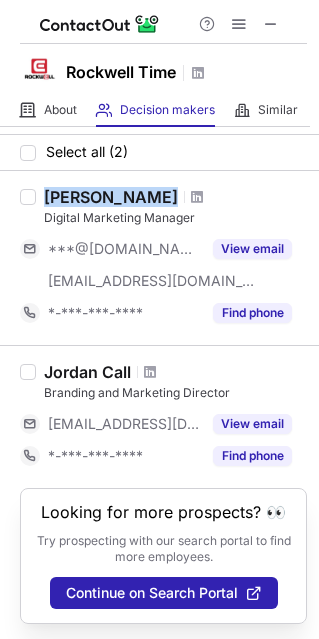 click on "Ryan Goode" at bounding box center (111, 197) 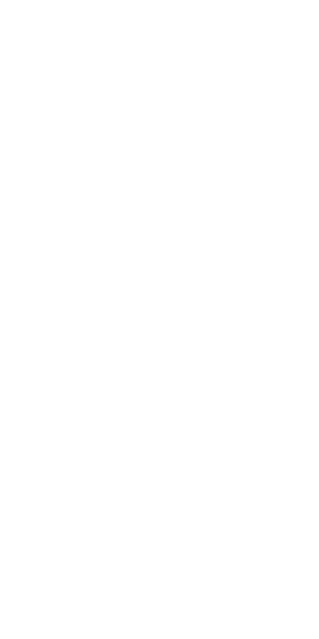 scroll, scrollTop: 0, scrollLeft: 0, axis: both 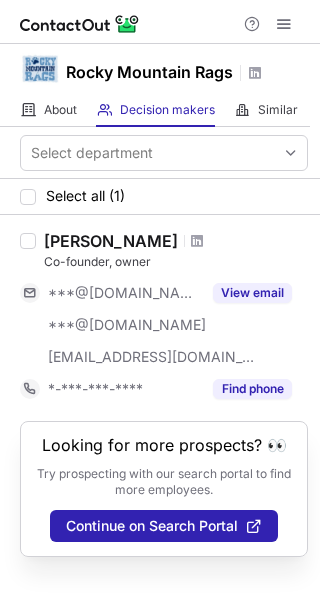 click on "Connie Shaner" at bounding box center [111, 241] 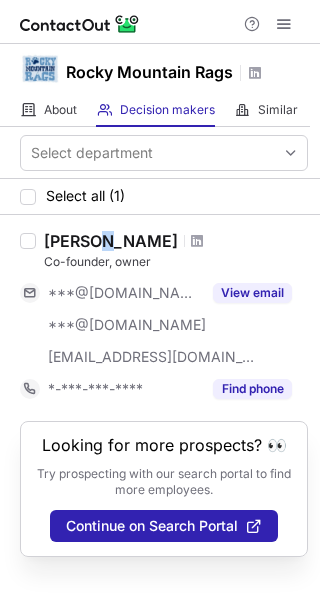 click on "Connie Shaner" at bounding box center (111, 241) 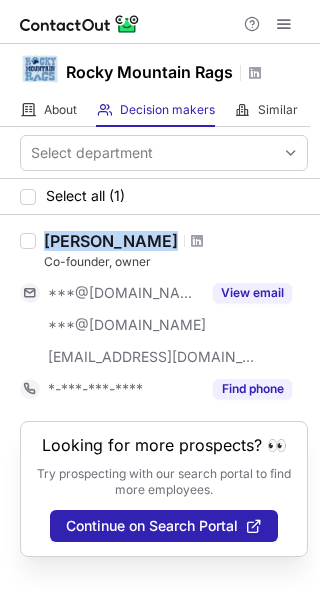 click on "Connie Shaner" at bounding box center [111, 241] 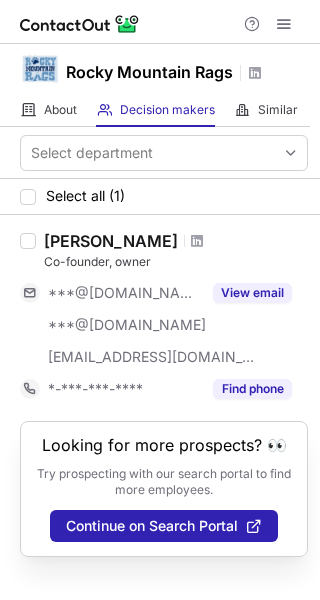 click on "Co-founder, owner" at bounding box center (176, 262) 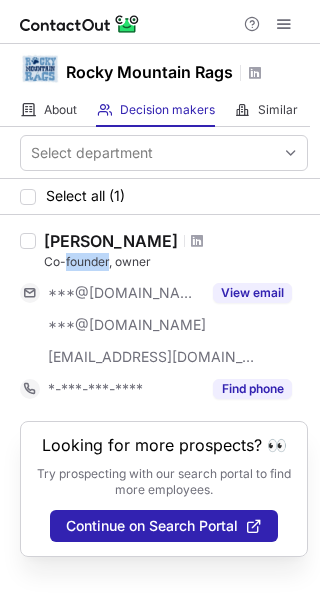 click on "Co-founder, owner" at bounding box center [176, 262] 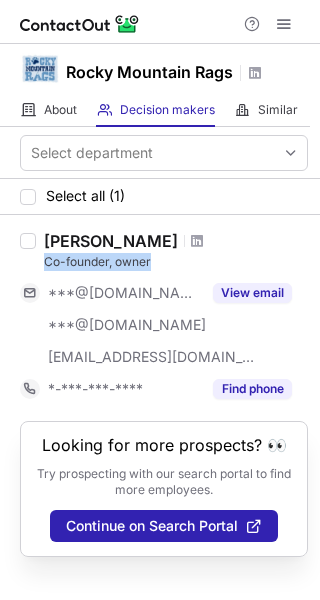 click on "Co-founder, owner" at bounding box center (176, 262) 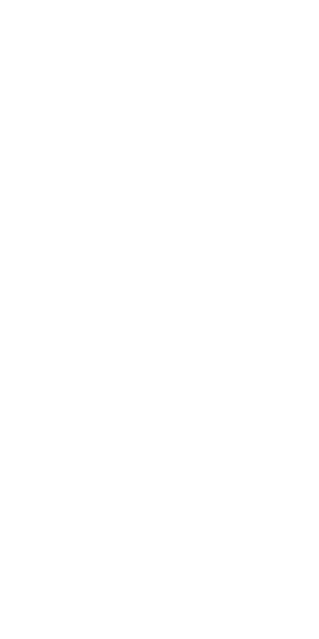 scroll, scrollTop: 0, scrollLeft: 0, axis: both 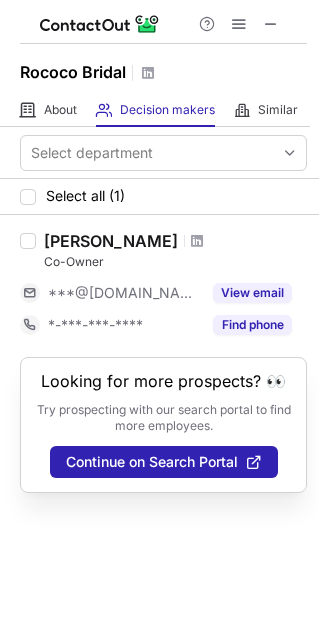 click on "[PERSON_NAME]" at bounding box center [111, 241] 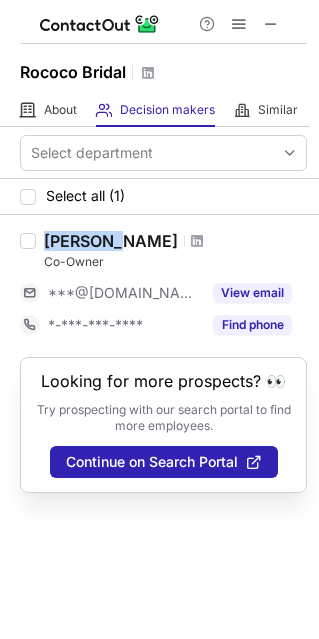 click on "[PERSON_NAME]" at bounding box center (111, 241) 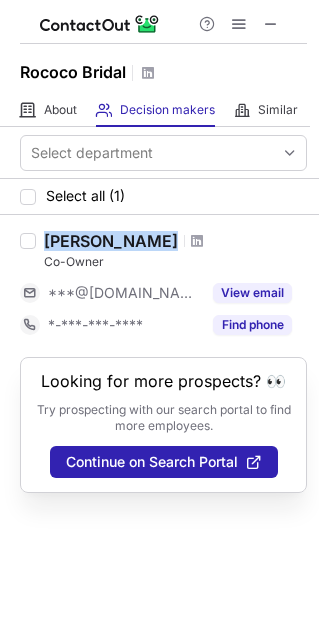 click on "[PERSON_NAME]" at bounding box center [111, 241] 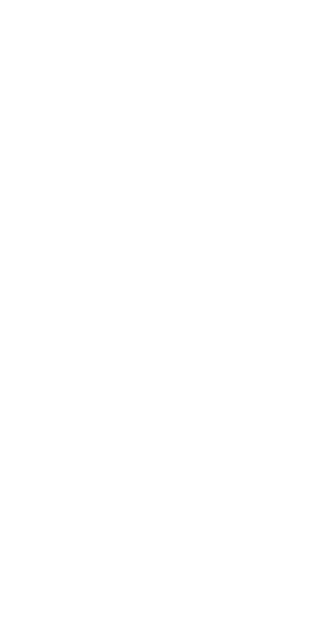 scroll, scrollTop: 0, scrollLeft: 0, axis: both 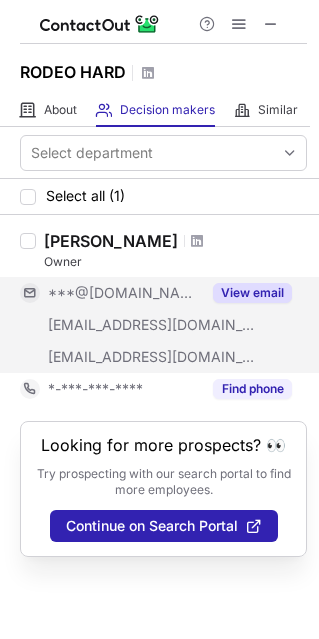 click on "[PERSON_NAME]" at bounding box center [111, 241] 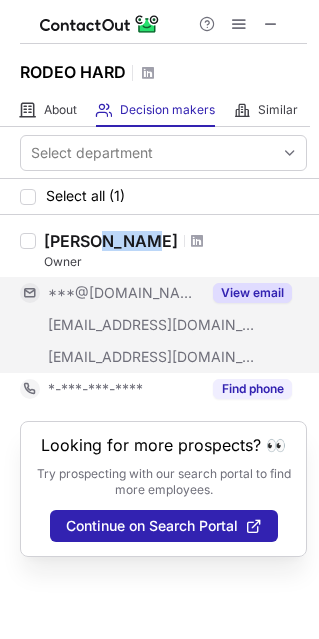 click on "Nancy Criss" at bounding box center [111, 241] 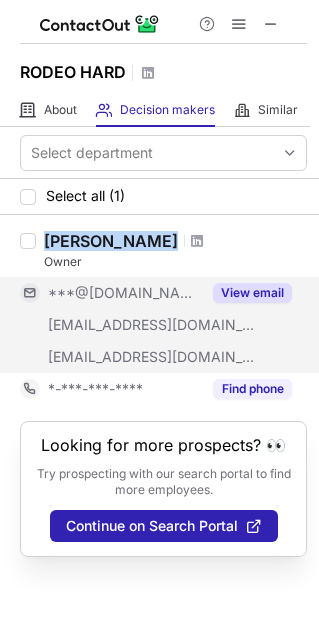 click on "Nancy Criss" at bounding box center (111, 241) 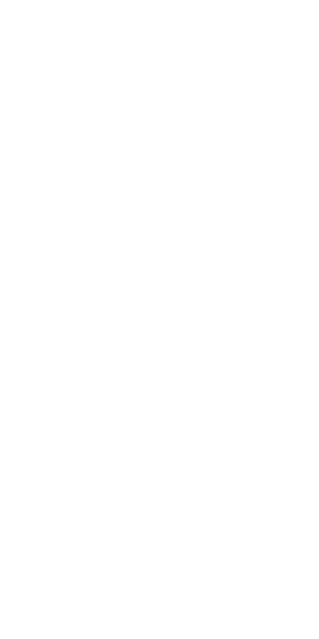 scroll, scrollTop: 0, scrollLeft: 0, axis: both 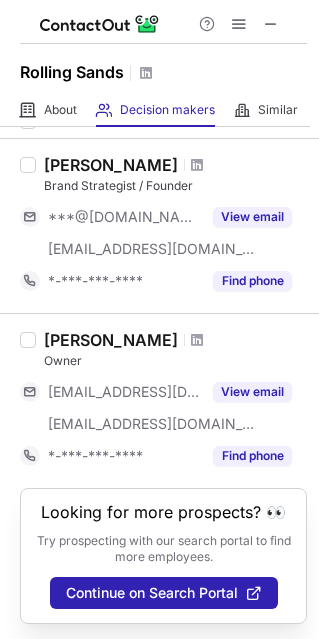 click on "Tracey Copeland" at bounding box center [111, 165] 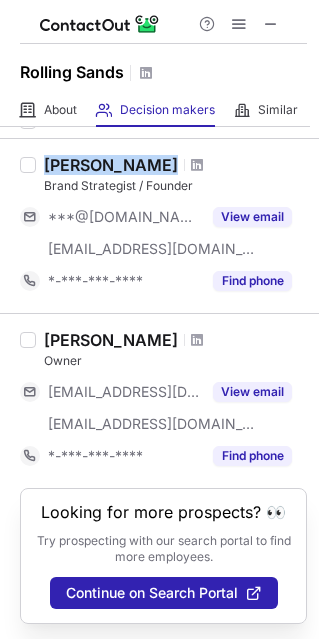 click on "Tracey Copeland" at bounding box center [111, 165] 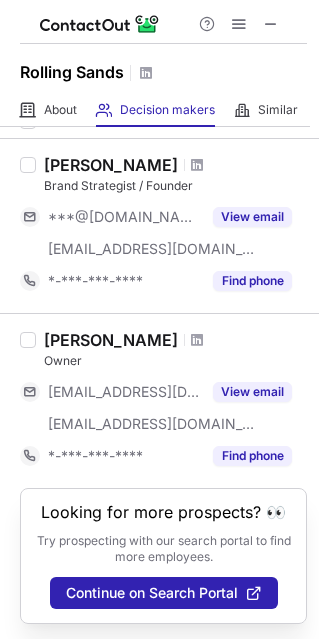 click on "Diane Thomas" at bounding box center (111, 340) 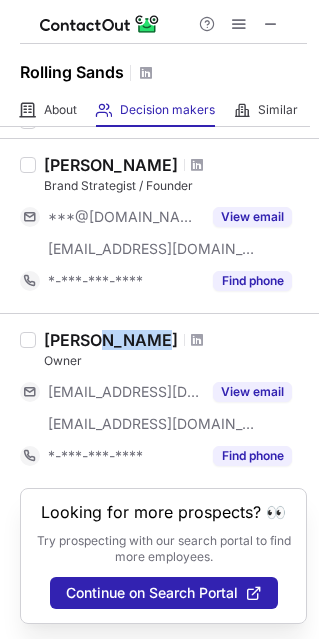 click on "Diane Thomas" at bounding box center (111, 340) 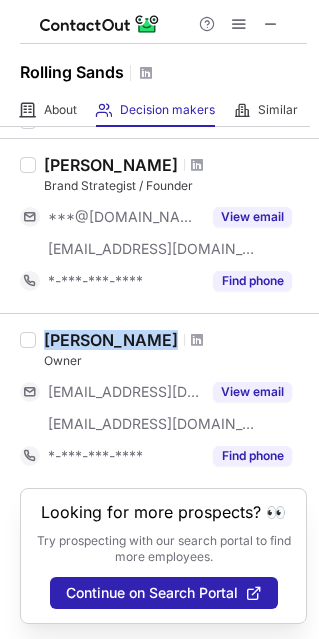 click on "Diane Thomas" at bounding box center (111, 340) 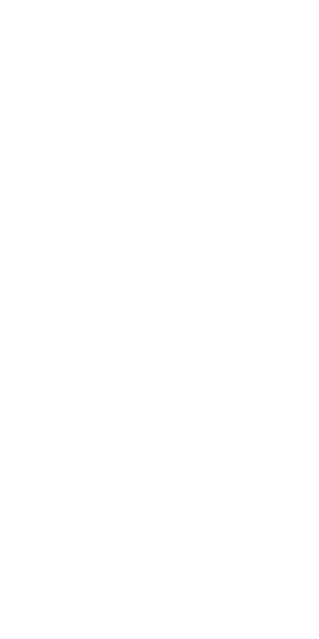 scroll, scrollTop: 0, scrollLeft: 0, axis: both 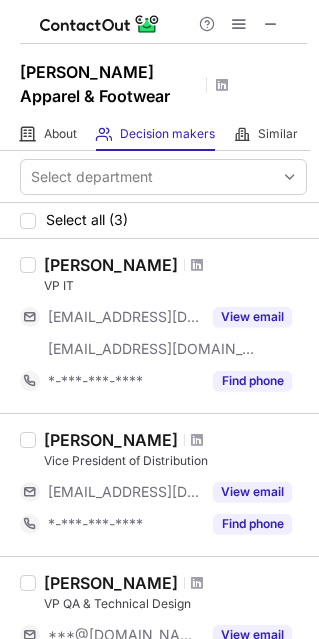 click on "[PERSON_NAME]" at bounding box center (111, 265) 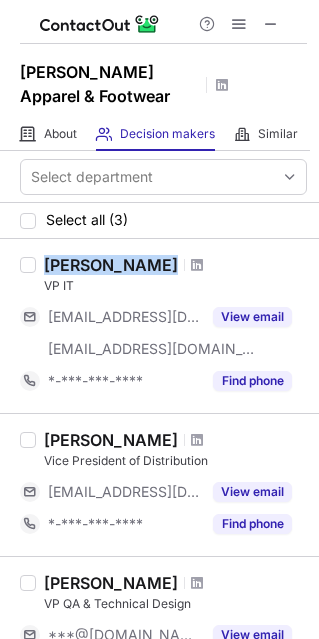 click on "Bobbie Sherman" at bounding box center (111, 265) 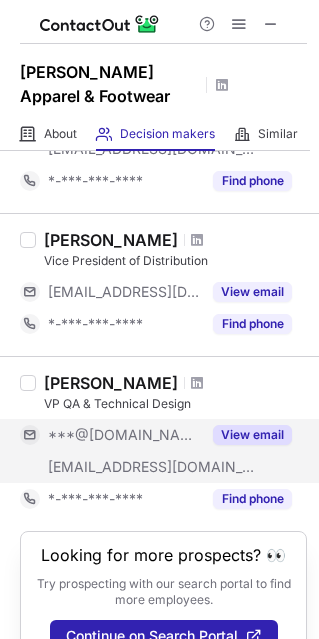 scroll, scrollTop: 242, scrollLeft: 0, axis: vertical 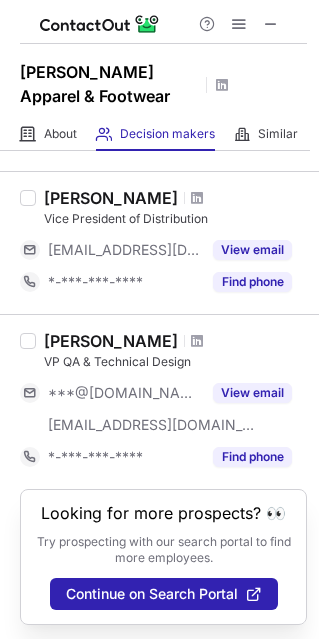 click on "Scott Slavik" at bounding box center [111, 198] 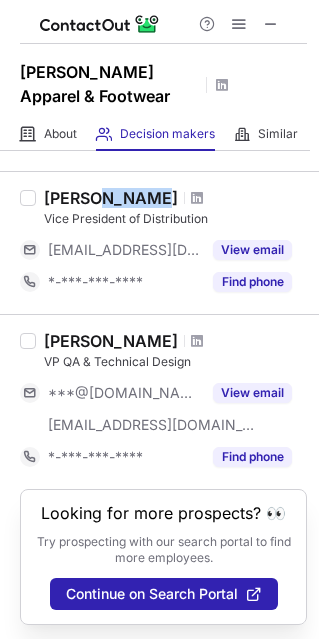 click on "Scott Slavik" at bounding box center (111, 198) 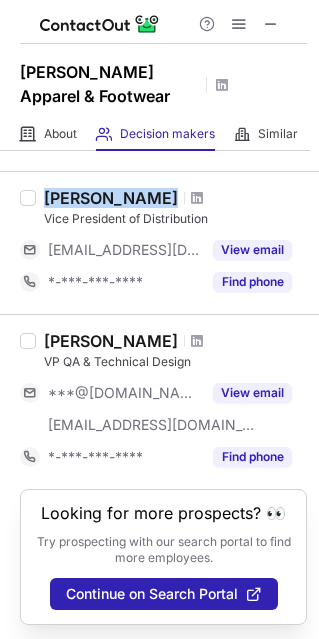 click on "Scott Slavik" at bounding box center [111, 198] 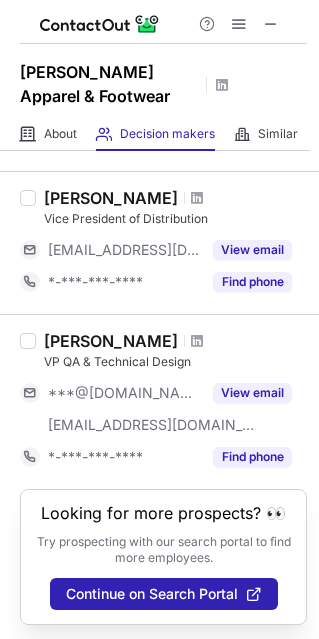click on "Vice President of Distribution" at bounding box center [175, 219] 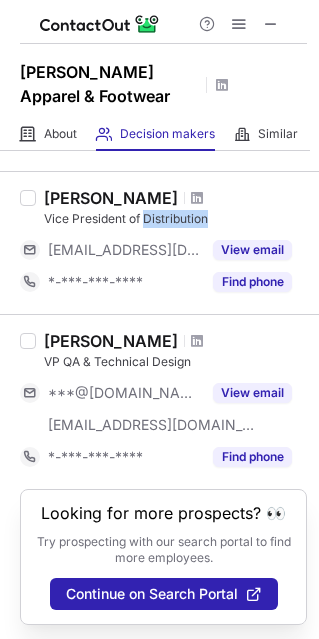 click on "Vice President of Distribution" at bounding box center [175, 219] 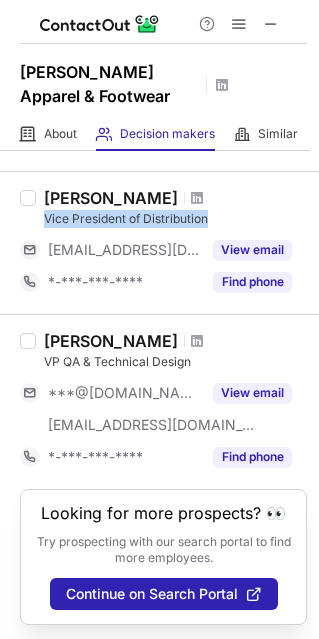 click on "Vice President of Distribution" at bounding box center (175, 219) 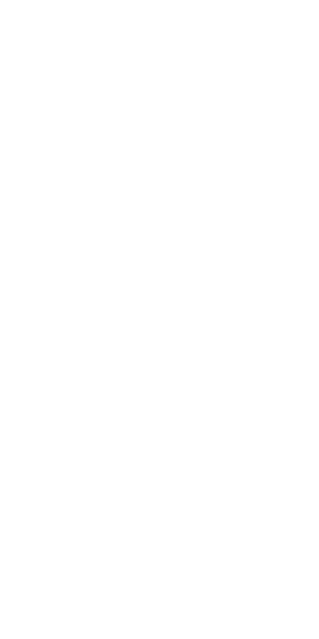scroll, scrollTop: 0, scrollLeft: 0, axis: both 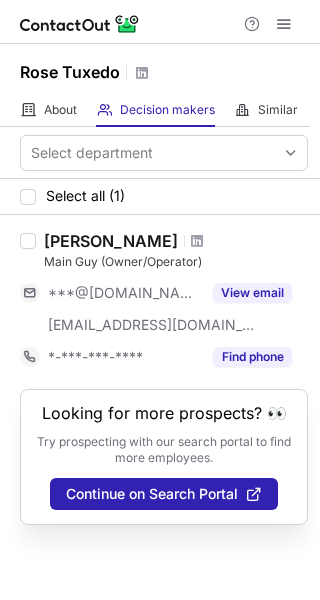 click on "[PERSON_NAME]" at bounding box center [111, 241] 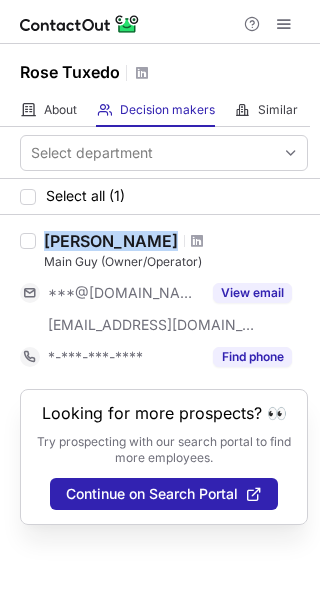 click on "[PERSON_NAME]" at bounding box center (111, 241) 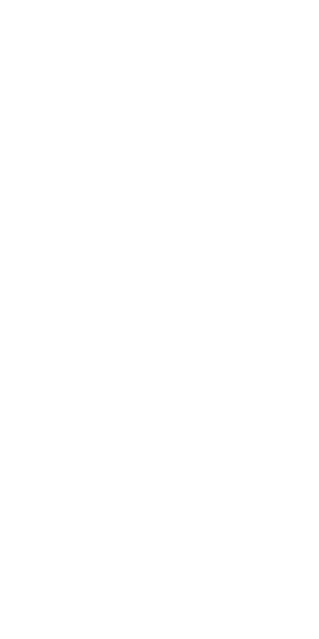 scroll, scrollTop: 0, scrollLeft: 0, axis: both 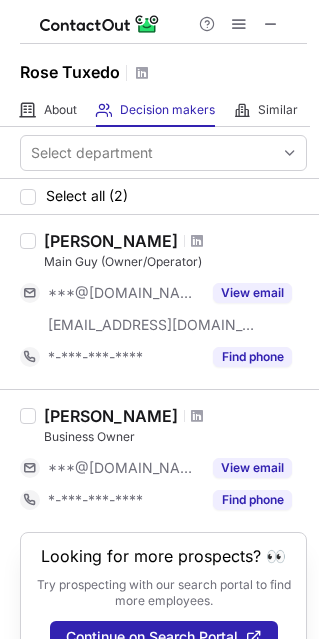click on "[PERSON_NAME]" at bounding box center [111, 416] 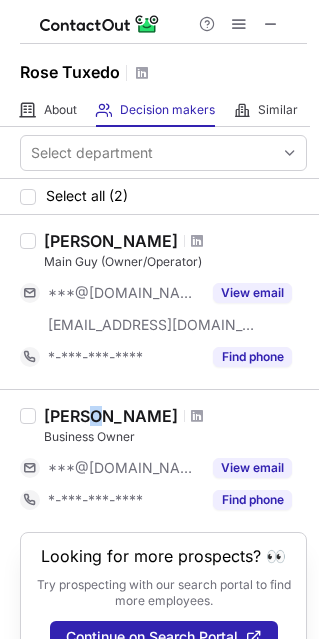 click on "[PERSON_NAME]" at bounding box center [111, 416] 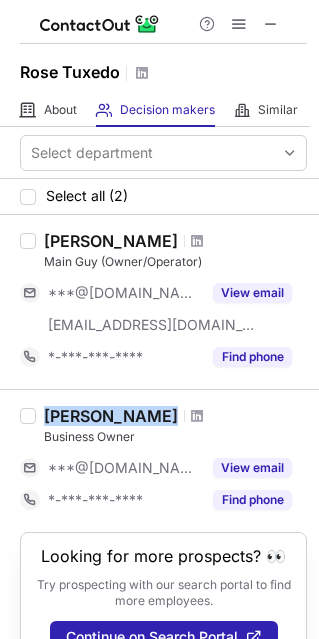 click on "[PERSON_NAME]" at bounding box center (111, 416) 